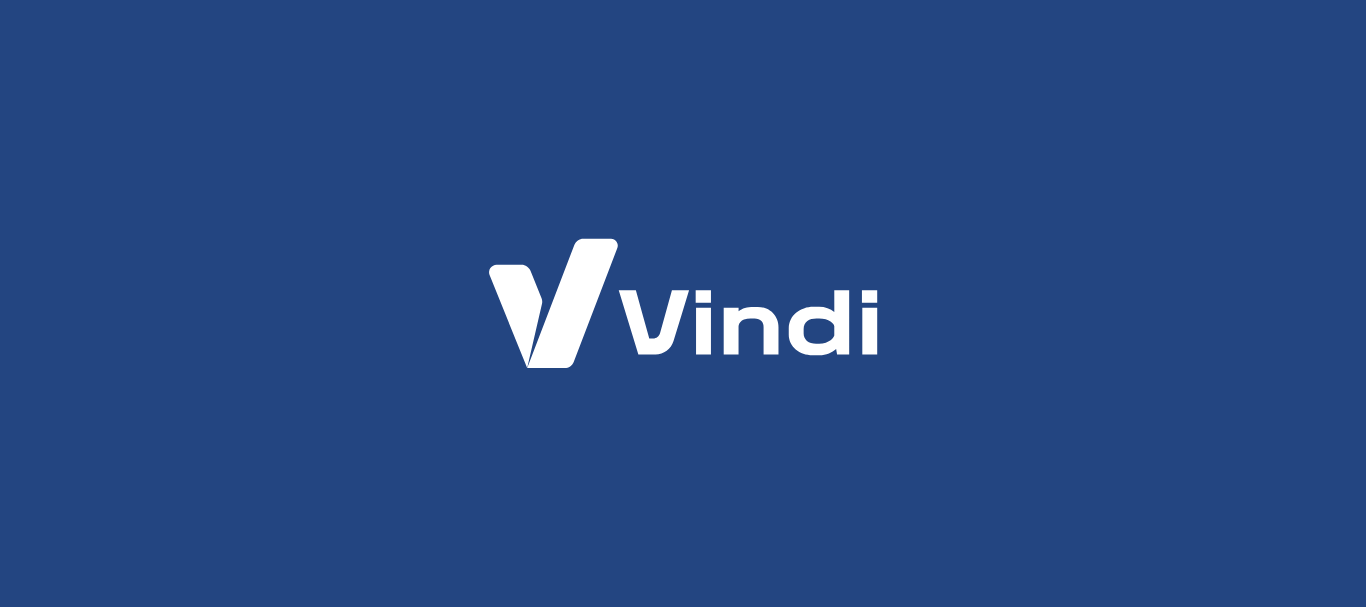 scroll, scrollTop: 0, scrollLeft: 0, axis: both 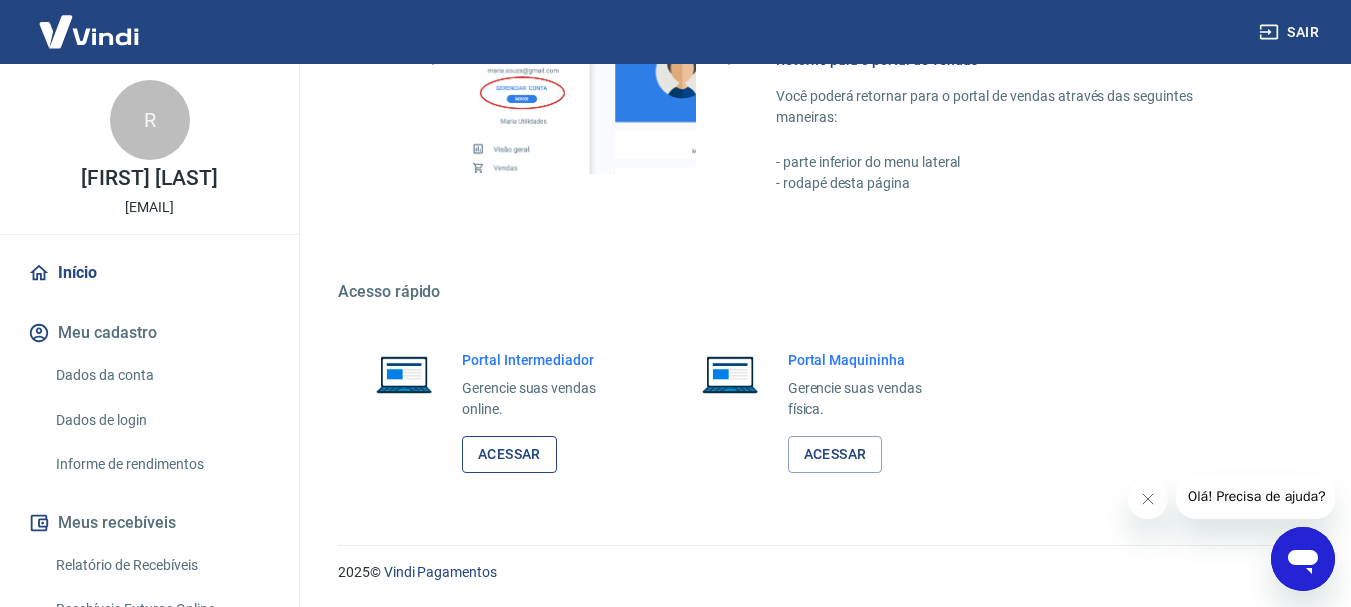 click on "Acessar" at bounding box center [509, 454] 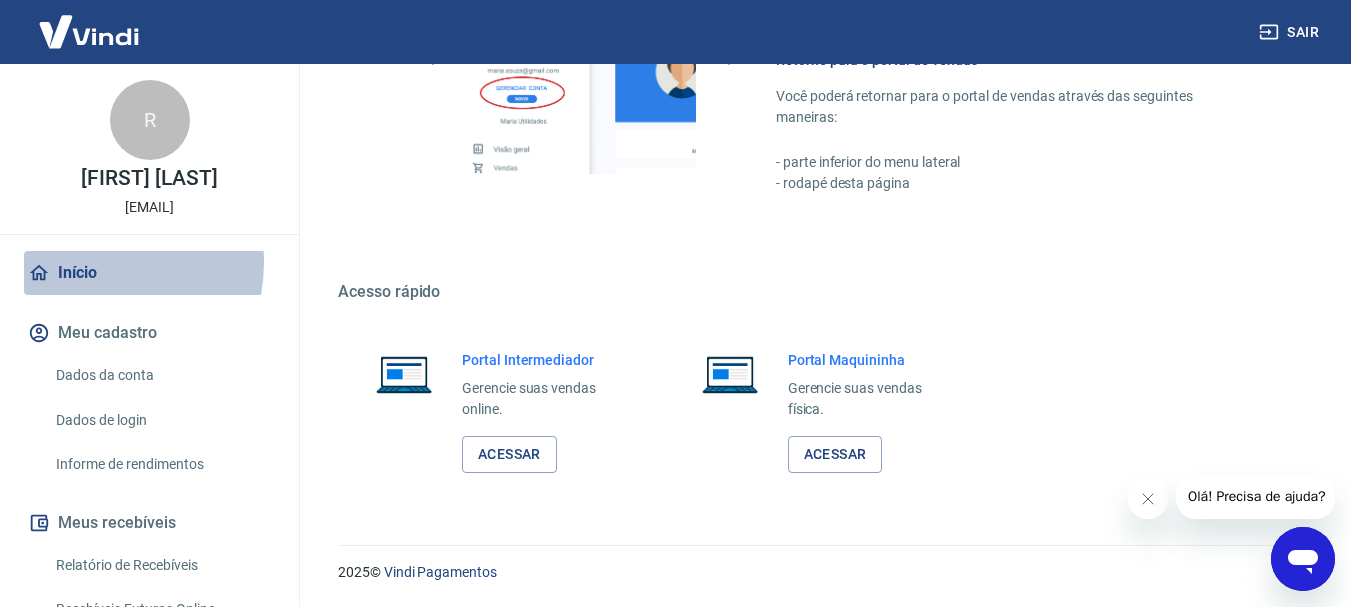 click on "Início" at bounding box center (149, 273) 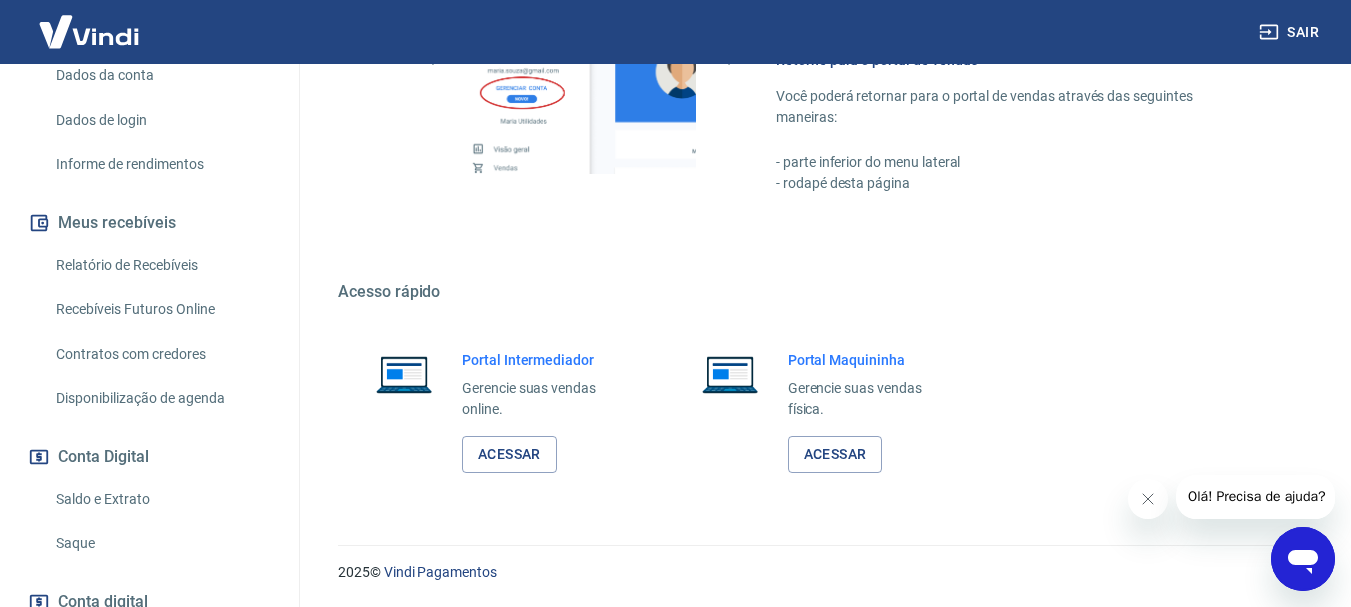 scroll, scrollTop: 400, scrollLeft: 0, axis: vertical 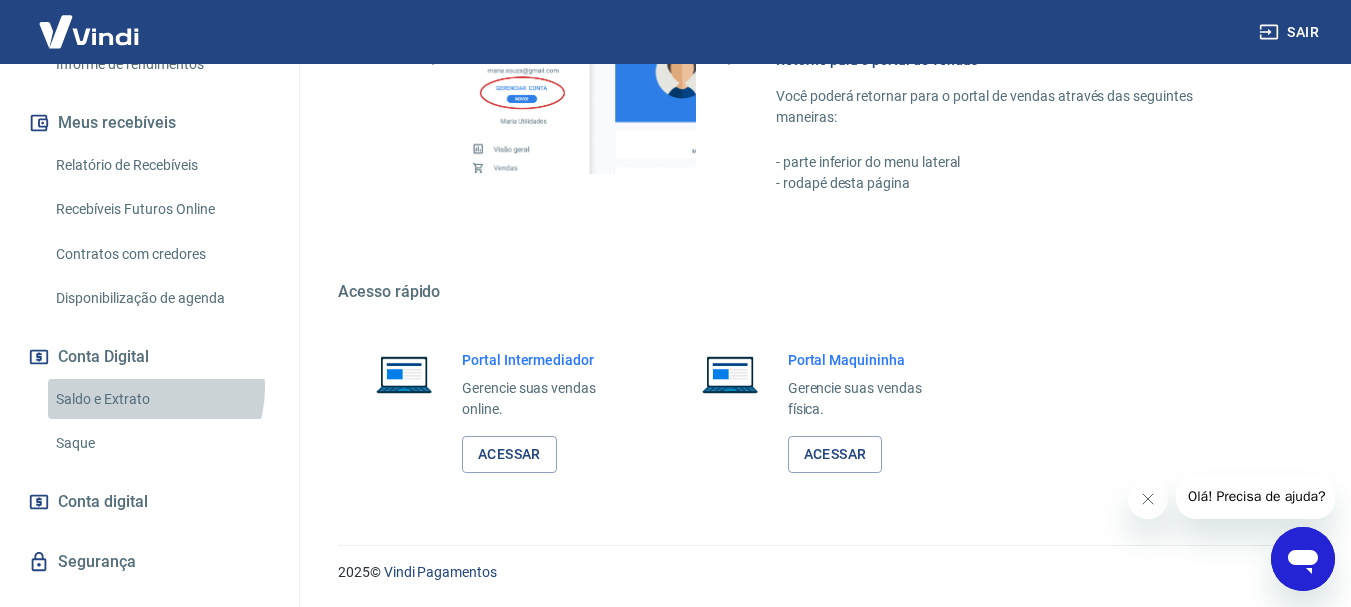 click on "Saldo e Extrato" at bounding box center (161, 399) 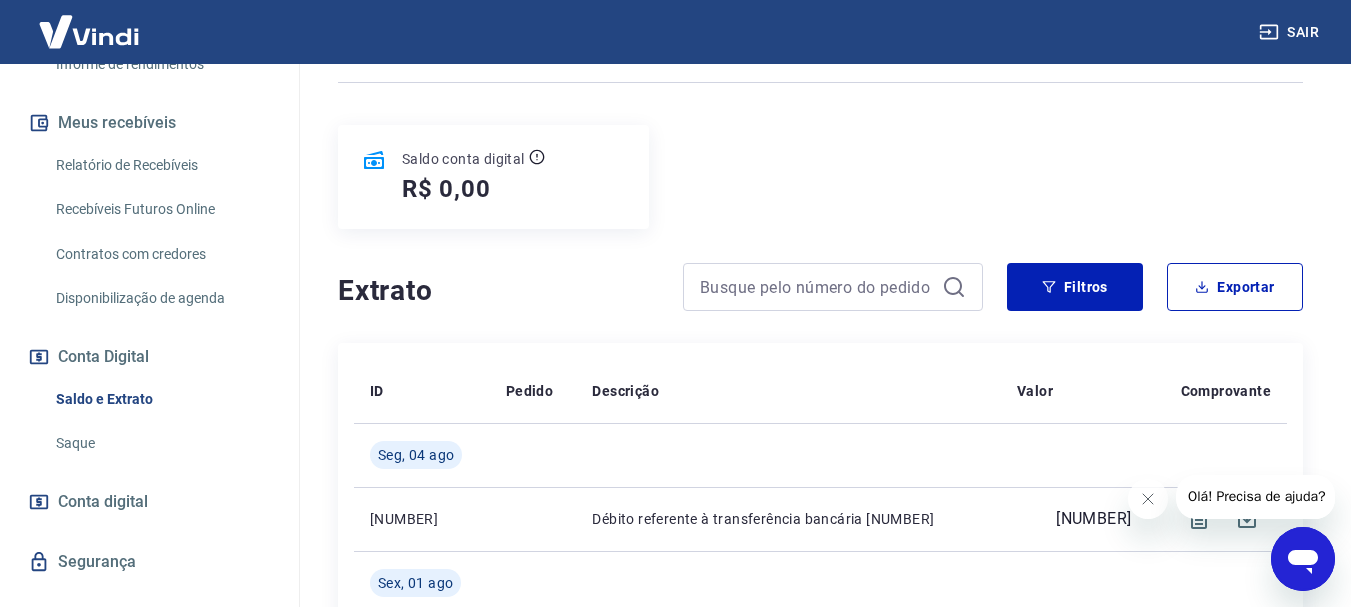 scroll, scrollTop: 300, scrollLeft: 0, axis: vertical 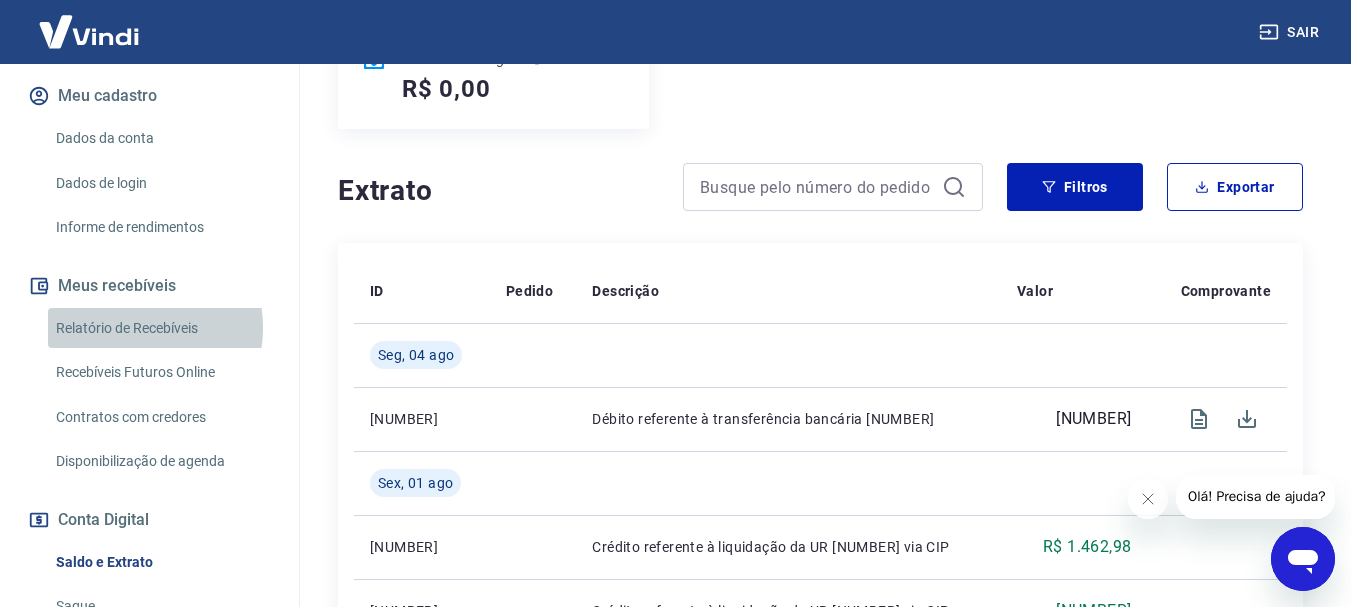 click on "Relatório de Recebíveis" at bounding box center [161, 328] 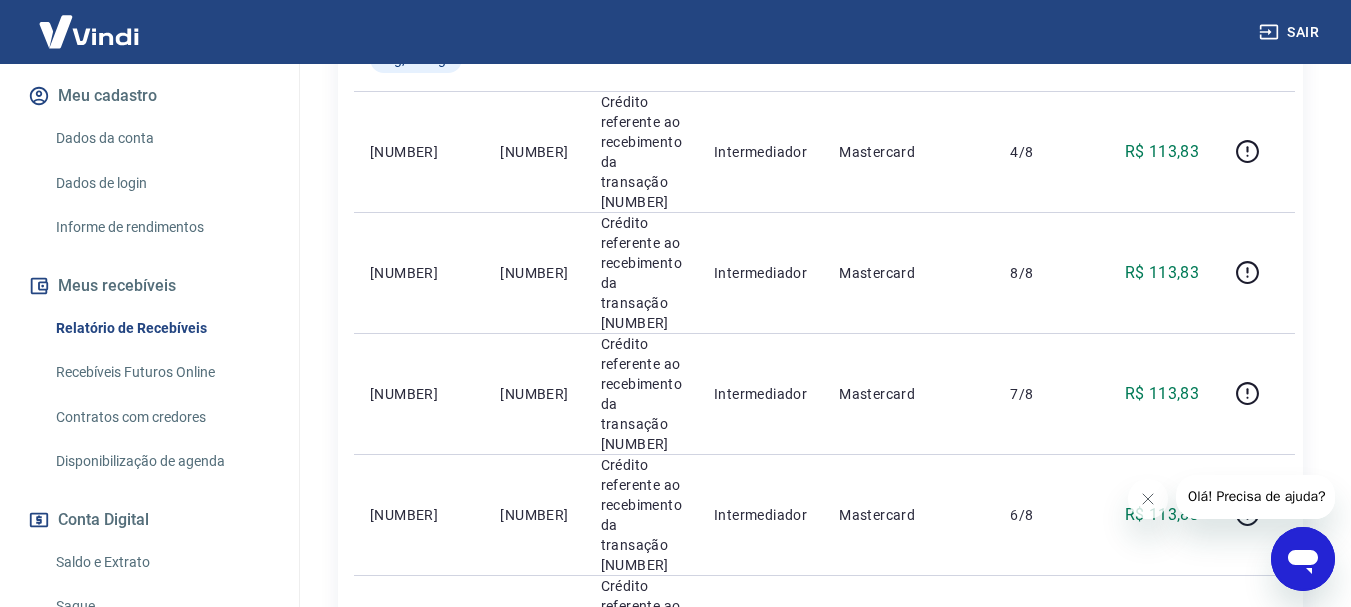 scroll, scrollTop: 300, scrollLeft: 0, axis: vertical 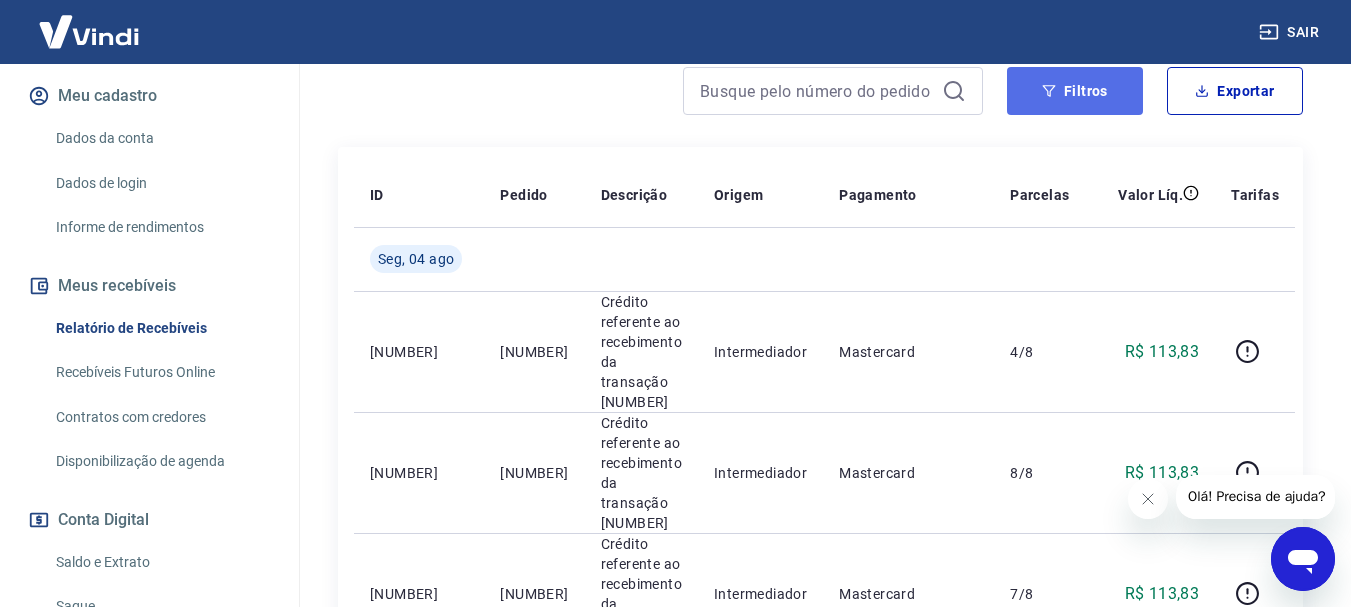 click on "Filtros" at bounding box center (1075, 91) 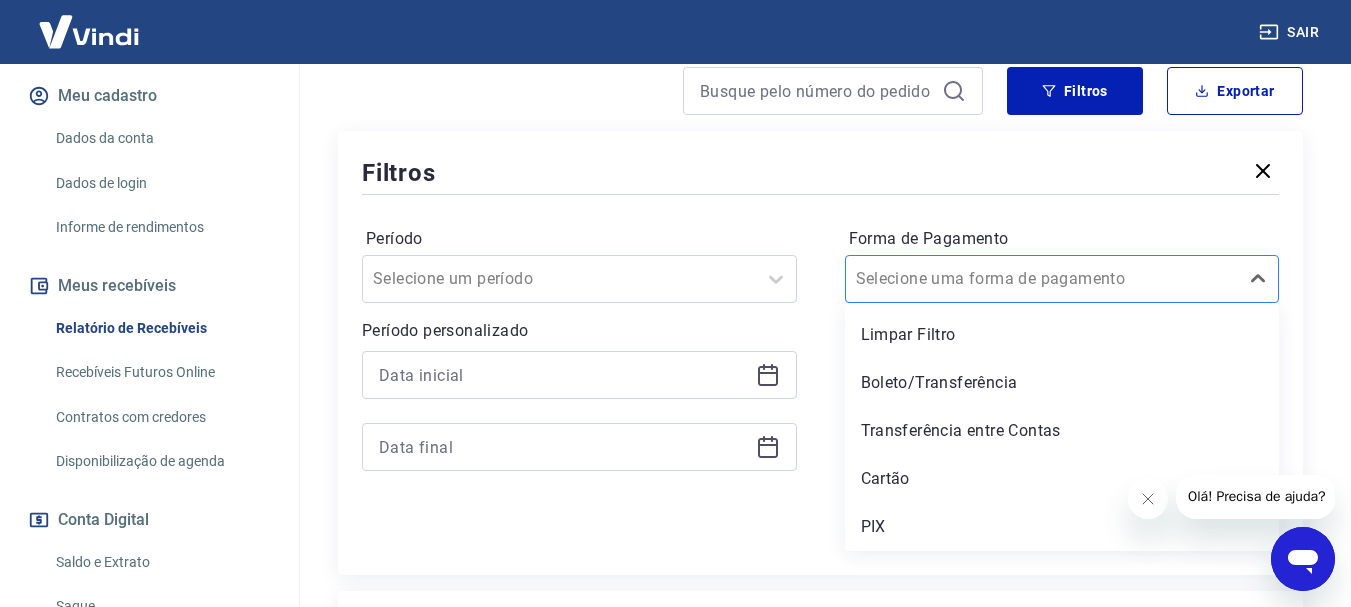 click at bounding box center (1042, 279) 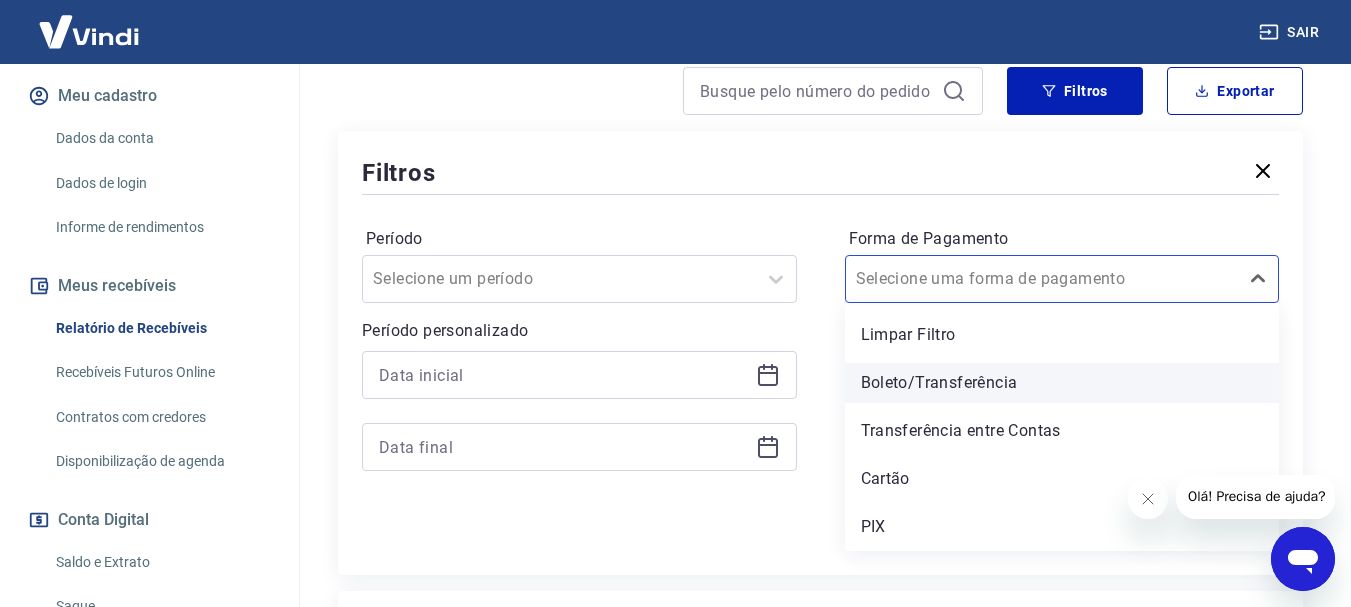 click on "Boleto/Transferência" at bounding box center (1062, 383) 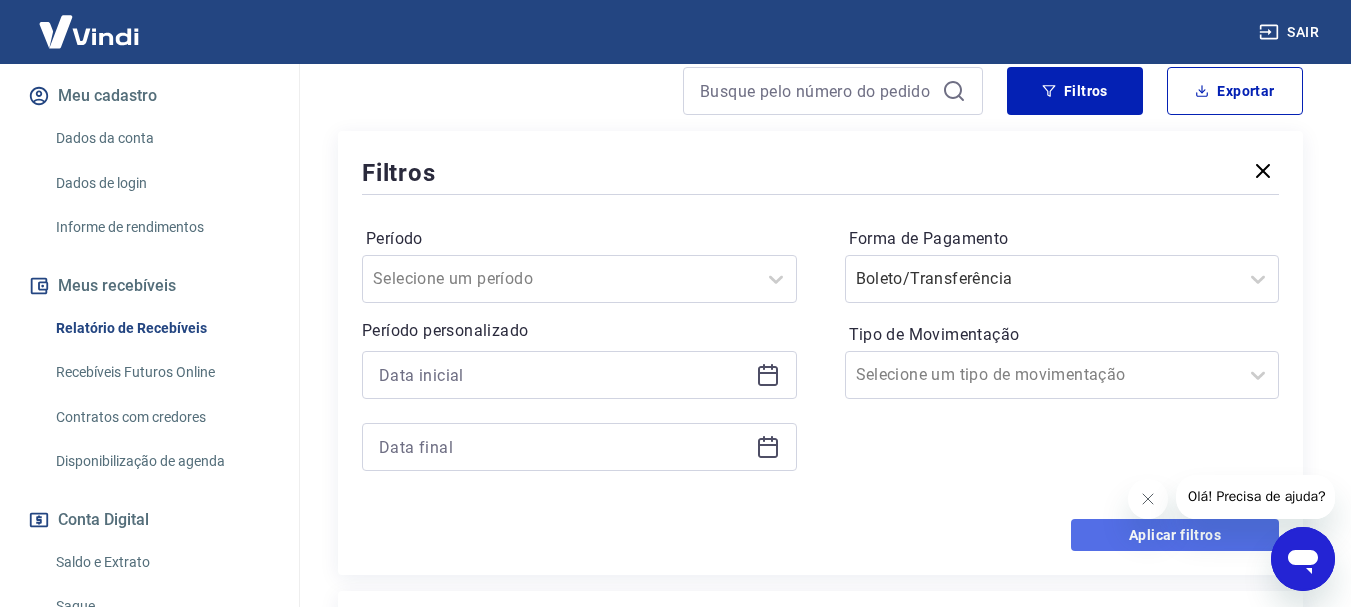 click on "Aplicar filtros" at bounding box center [1175, 535] 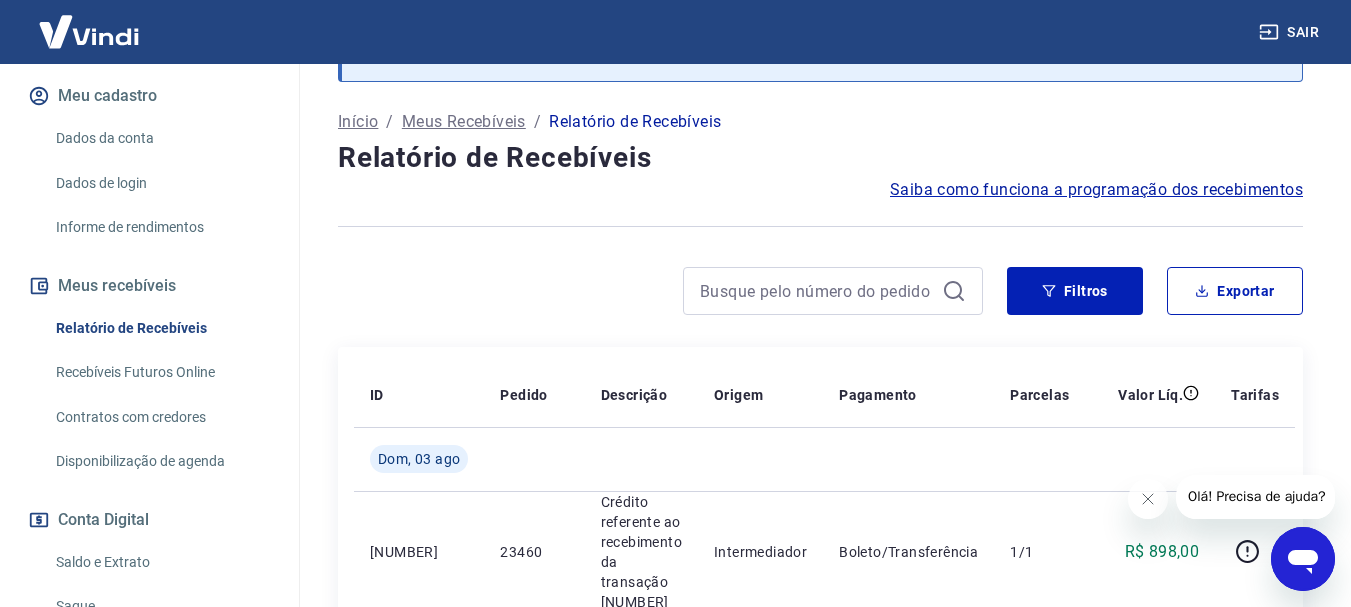 scroll, scrollTop: 0, scrollLeft: 0, axis: both 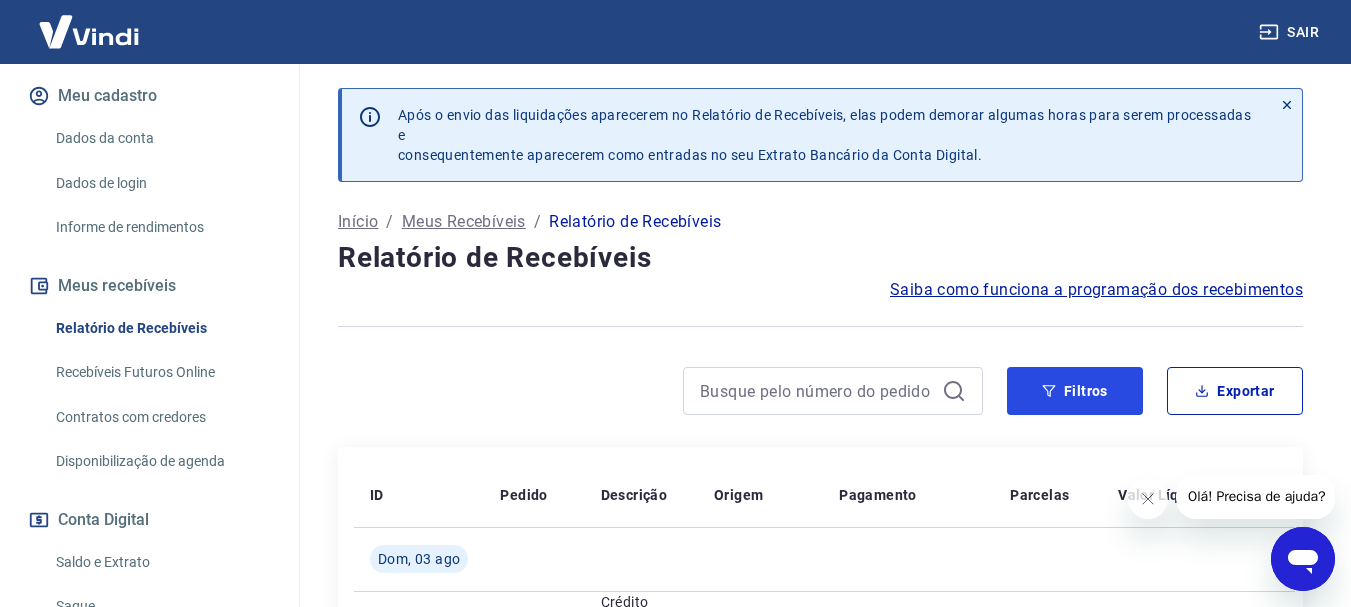 drag, startPoint x: 1104, startPoint y: 381, endPoint x: 996, endPoint y: 301, distance: 134.40237 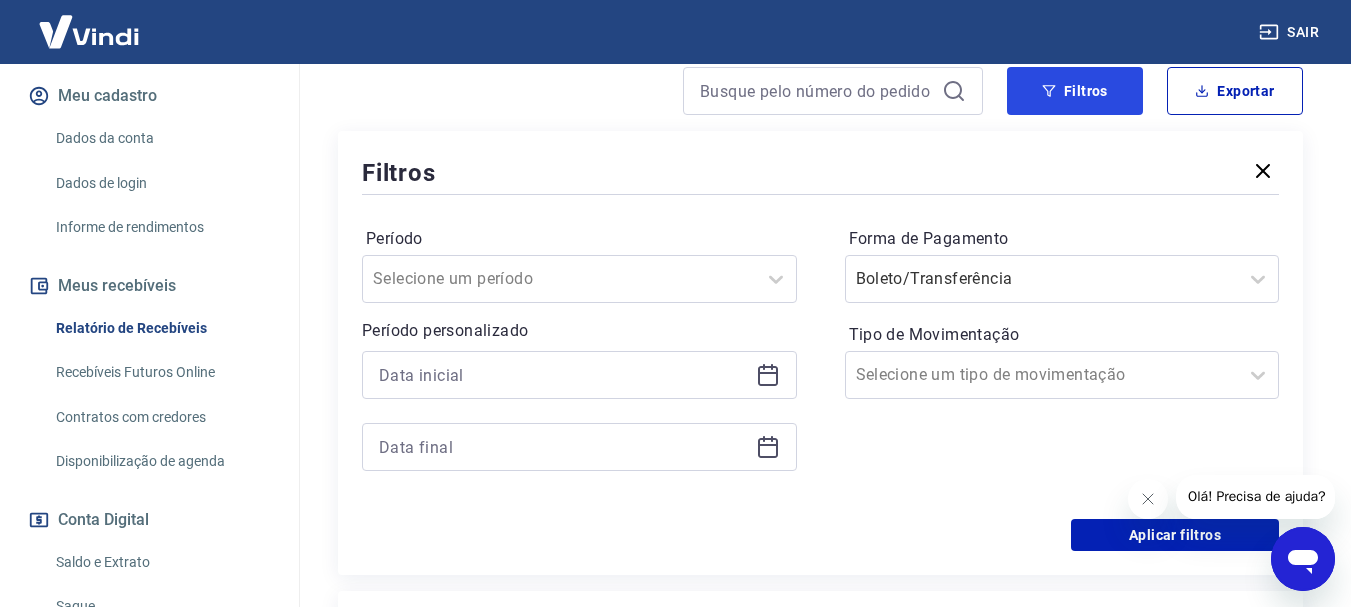 scroll, scrollTop: 400, scrollLeft: 0, axis: vertical 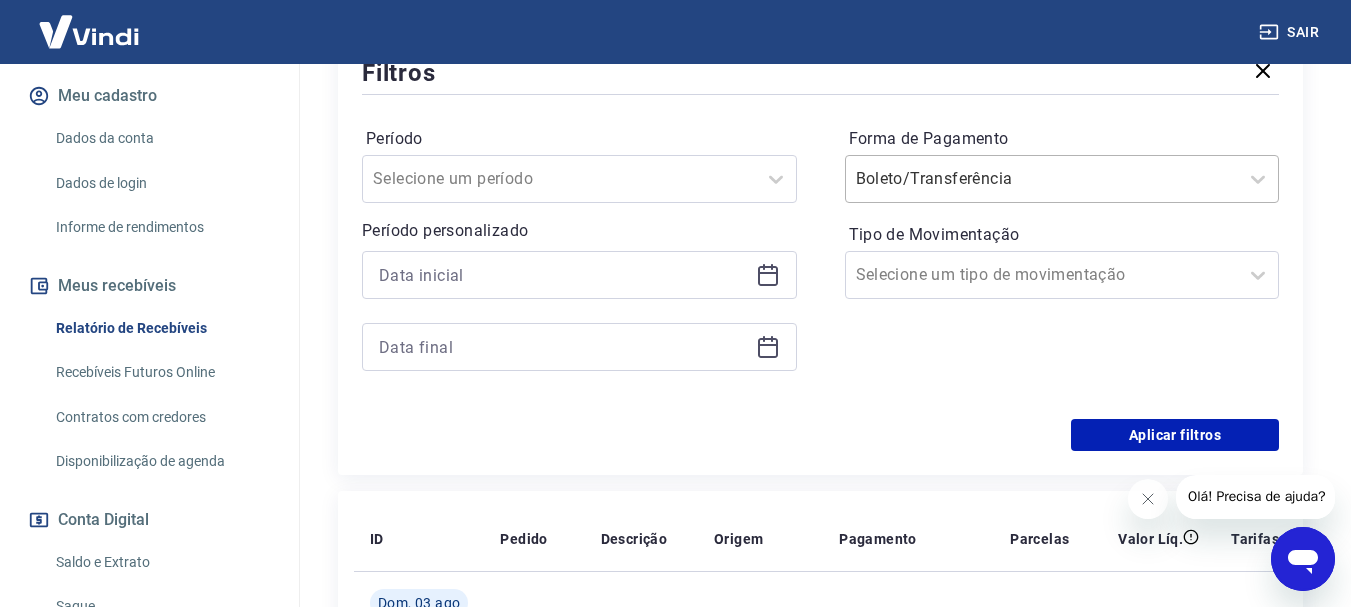 click at bounding box center [1042, 179] 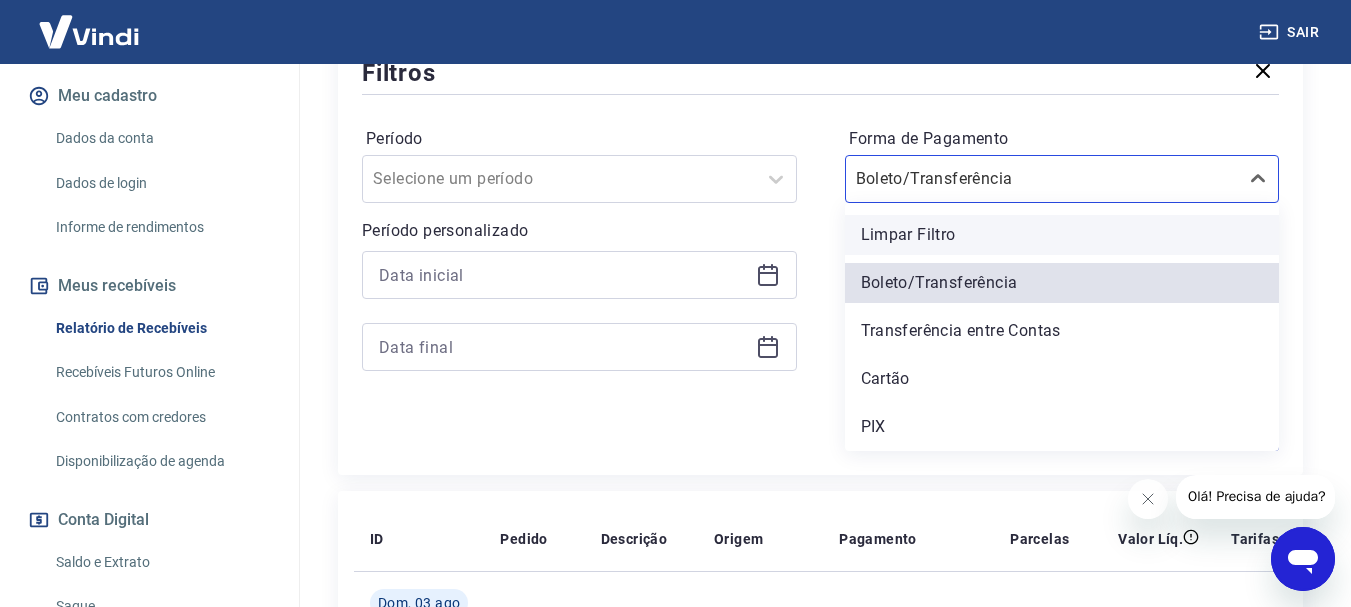 click on "Limpar Filtro" at bounding box center [1062, 235] 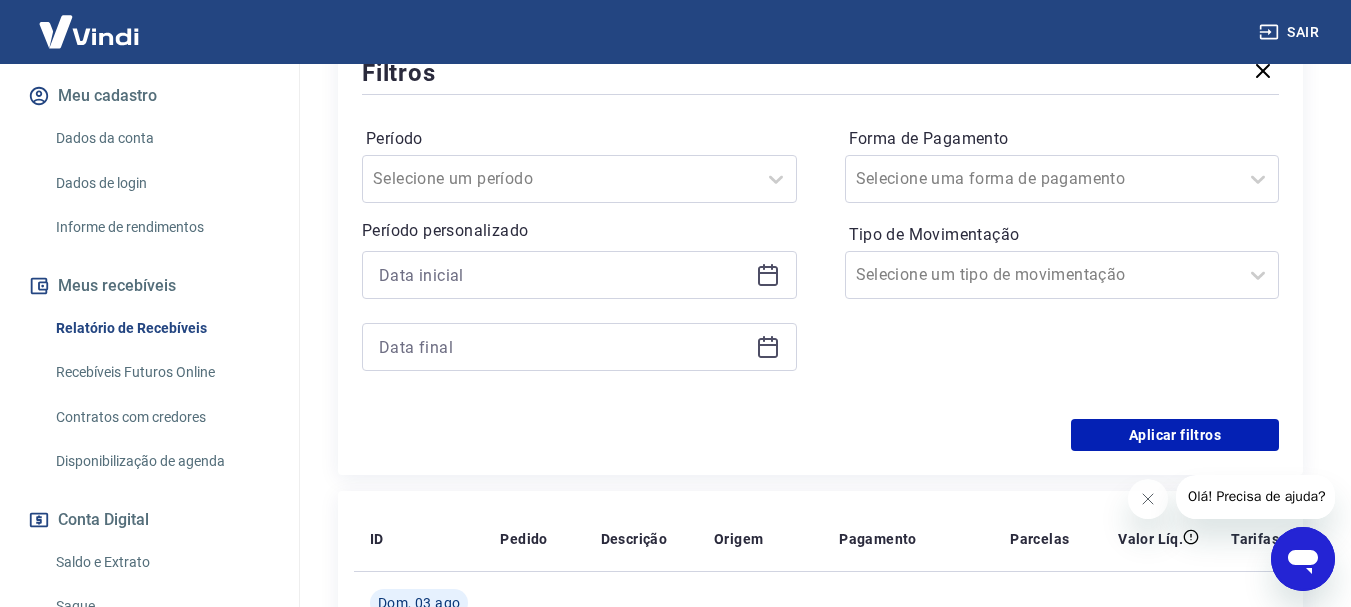 scroll, scrollTop: 500, scrollLeft: 0, axis: vertical 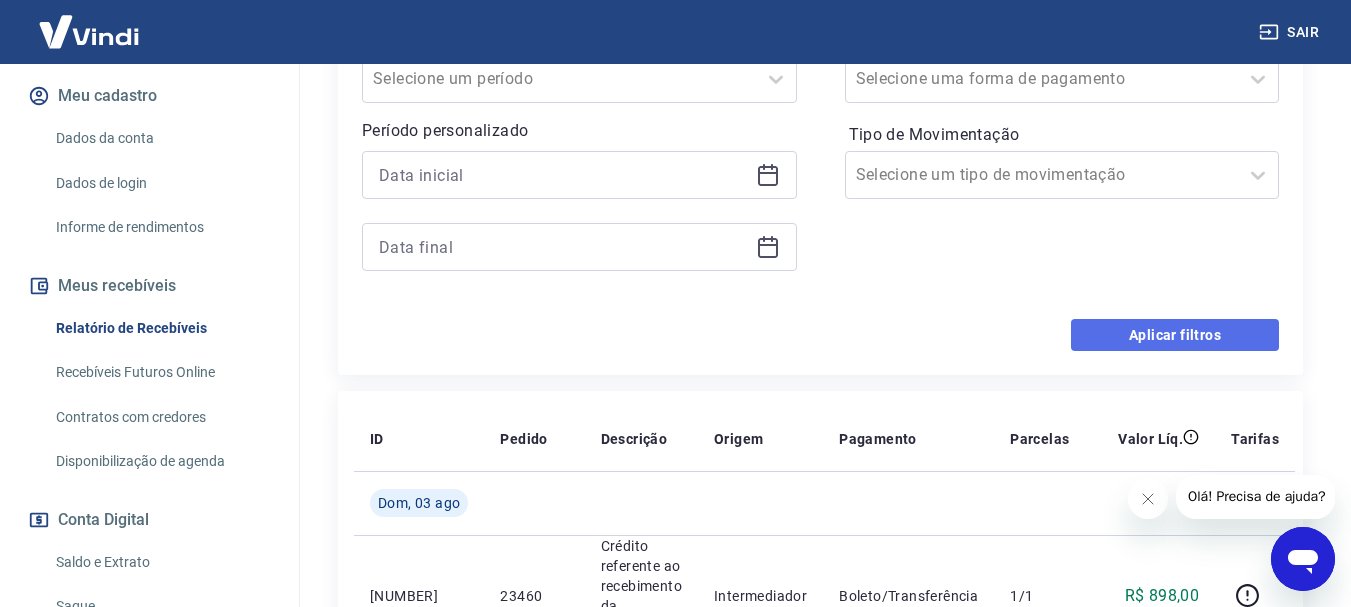 click on "Aplicar filtros" at bounding box center [1175, 335] 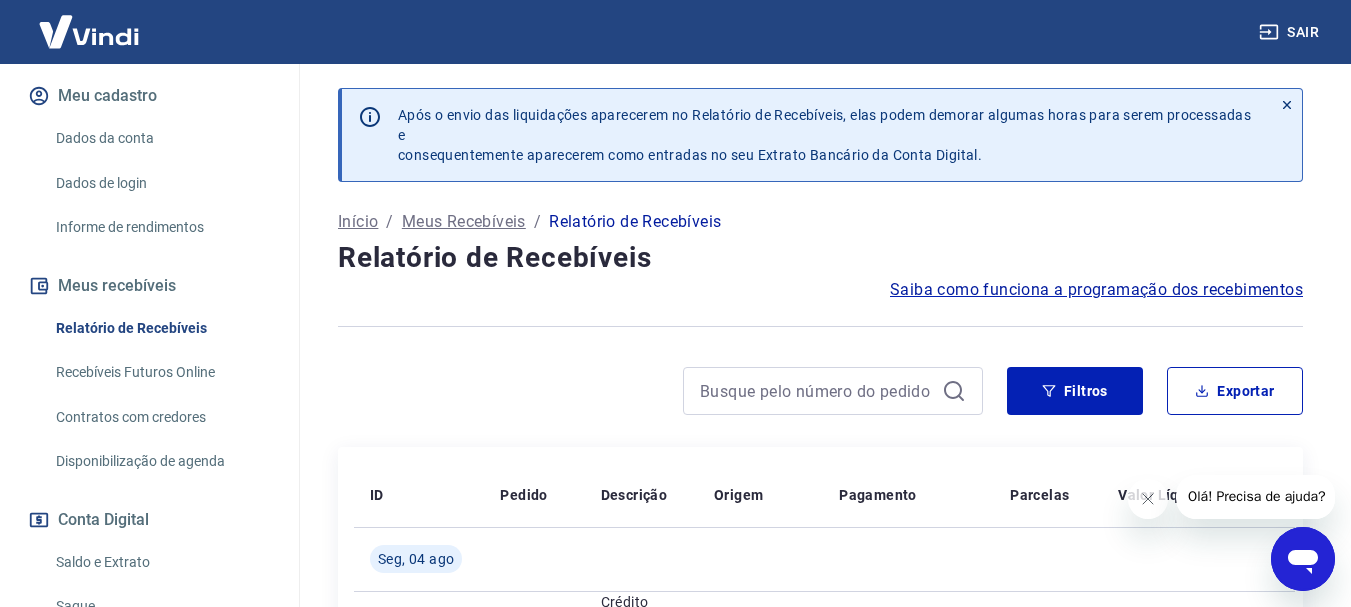 scroll, scrollTop: 100, scrollLeft: 0, axis: vertical 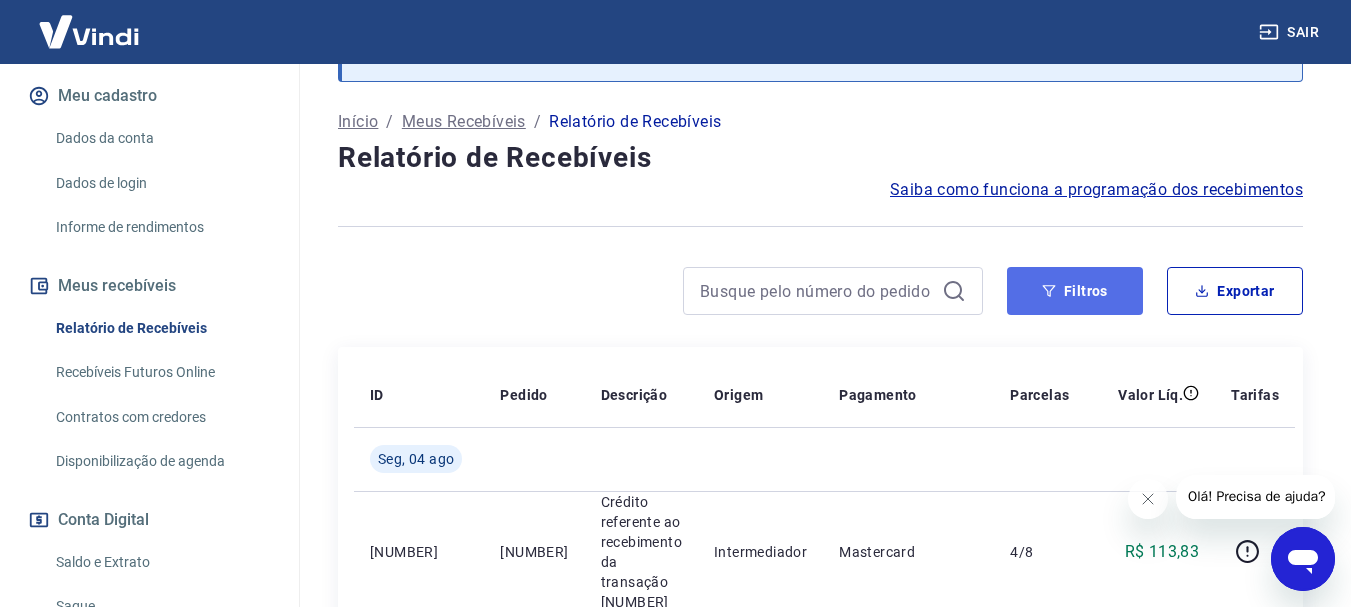 click on "Filtros" at bounding box center (1075, 291) 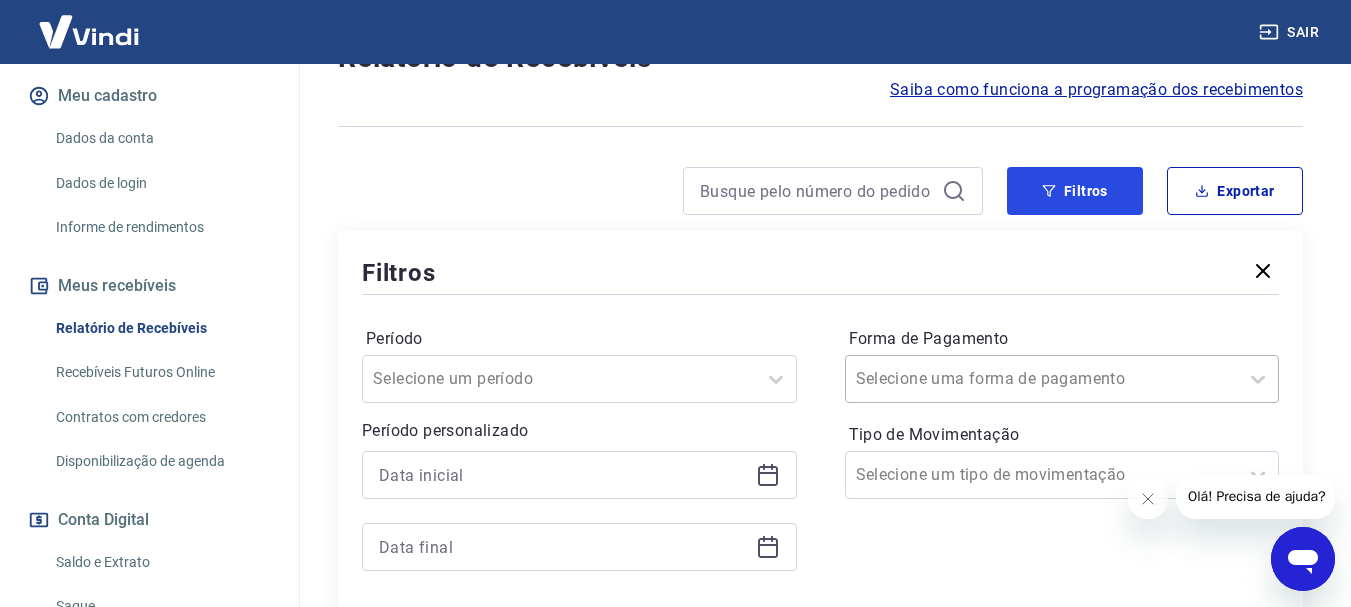 scroll, scrollTop: 300, scrollLeft: 0, axis: vertical 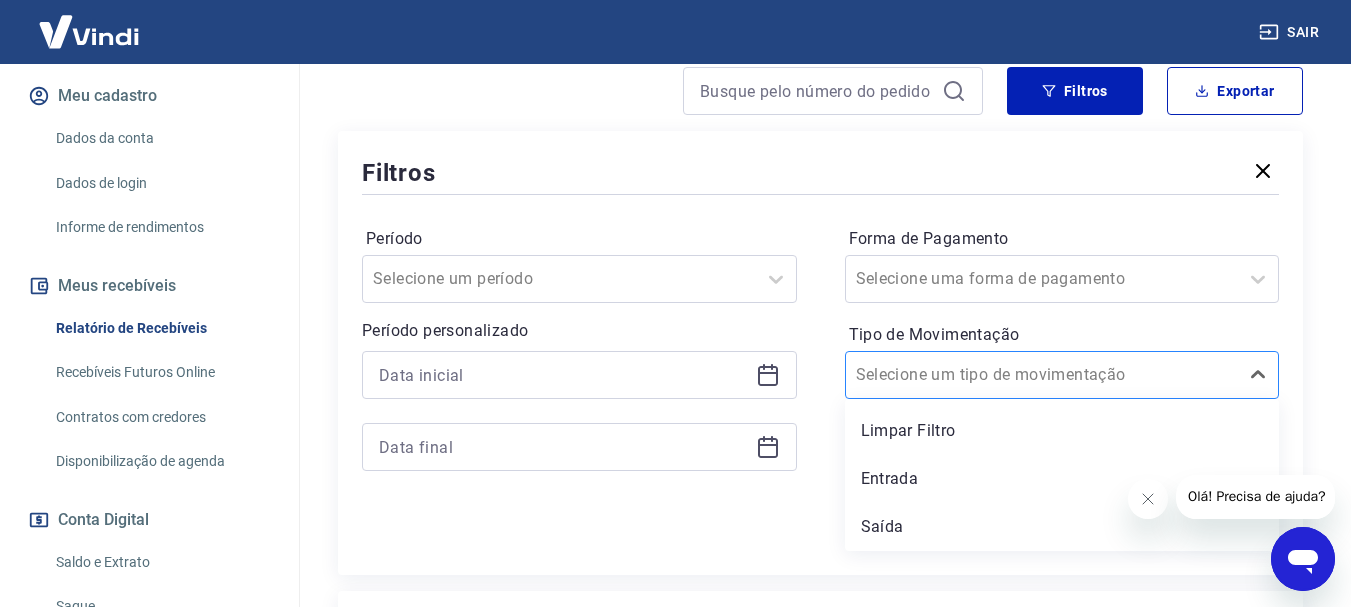 click at bounding box center [1042, 375] 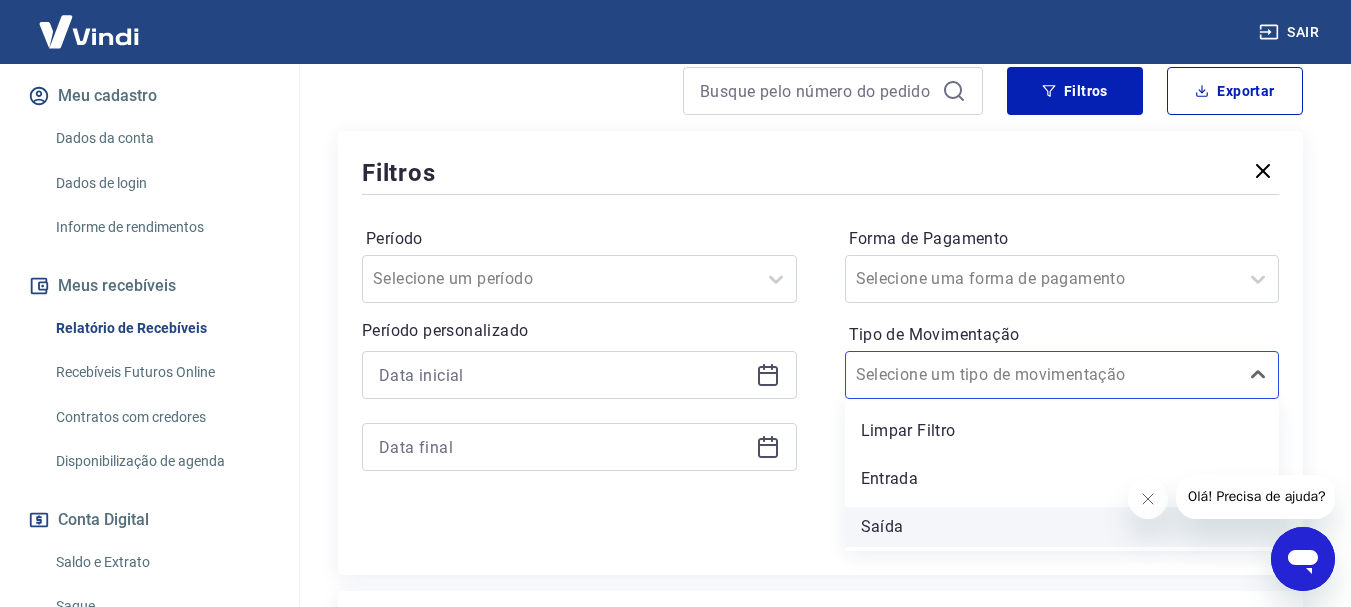 click on "Saída" at bounding box center [1062, 527] 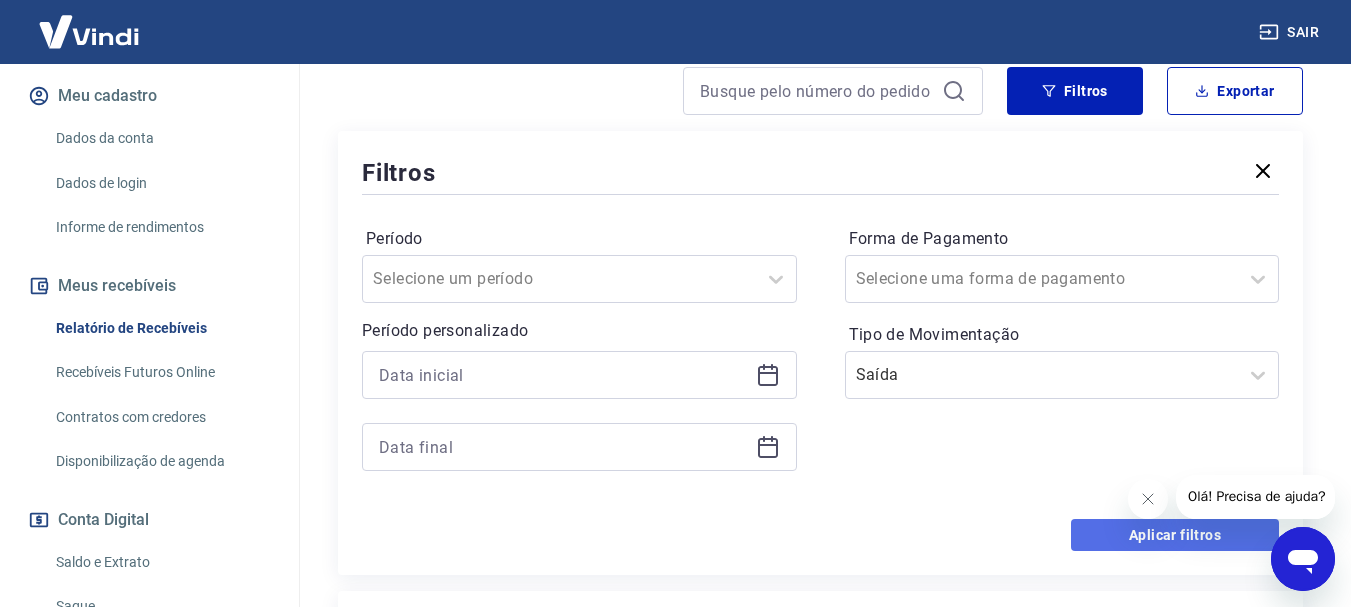 click on "Aplicar filtros" at bounding box center [1175, 535] 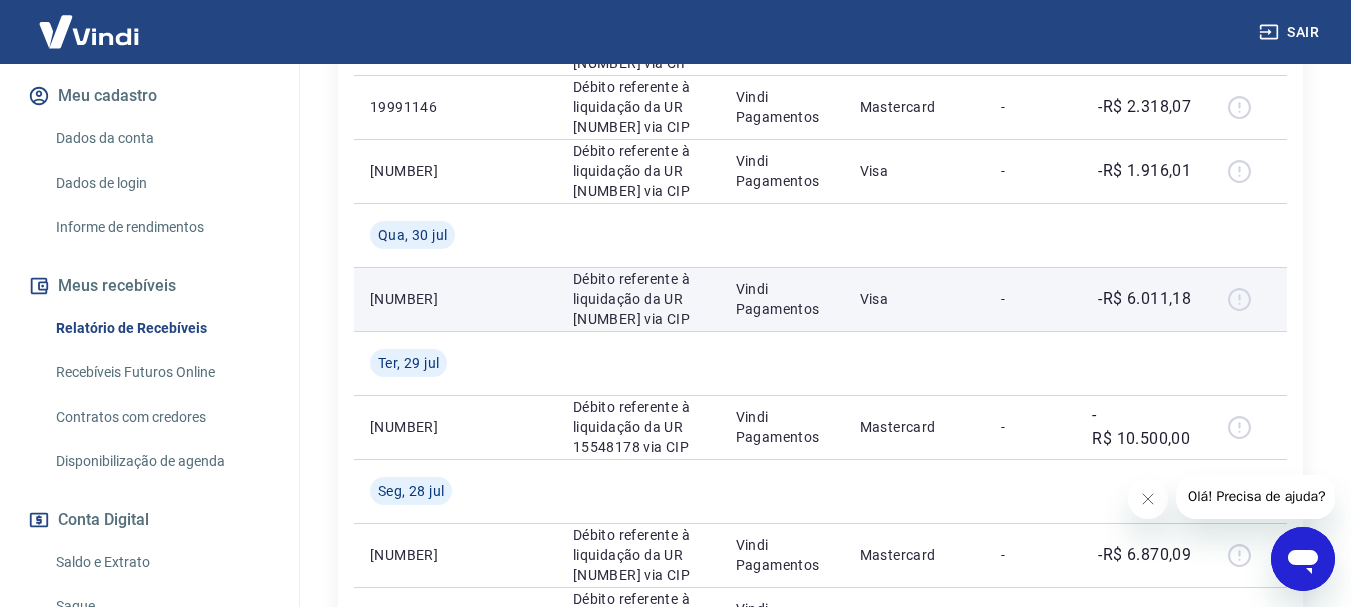 scroll, scrollTop: 700, scrollLeft: 0, axis: vertical 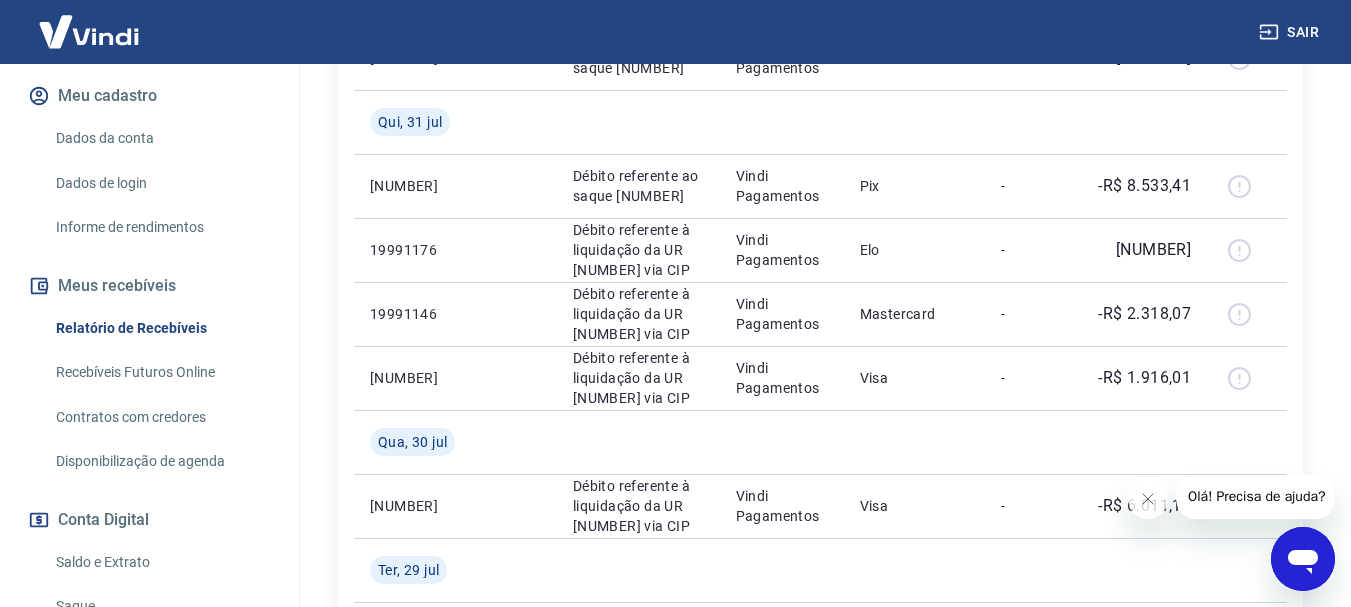 click on "Após o envio das liquidações aparecerem no Relatório de Recebíveis, elas podem demorar algumas horas para serem processadas e consequentemente aparecerem como entradas no seu Extrato Bancário da Conta Digital. Início / Meus Recebíveis / Relatório de Recebíveis Relatório de Recebíveis Saiba como funciona a programação dos recebimentos Saiba como funciona a programação dos recebimentos Filtros Exportar ID Pedido Descrição Origem Pagamento Parcelas Valor Líq. Tarifas Sex, 01 ago 20013122 Débito referente à liquidação da UR [NUMBER] via CIP Vindi Pagamentos Visa - -R$ 1.462,98 20012599 Débito referente à liquidação da UR [NUMBER] via CIP Vindi Pagamentos Mastercard - -R$ 1.251,91 6673595 Débito referente ao saque 6673595 Vindi Pagamentos Pix - -R$ 181,90 Qui, 31 jul 6666358 Débito referente ao saque 6666358 Vindi Pagamentos Pix - -R$ 8.533,41 19991176 Débito referente à liquidação da UR [NUMBER] via CIP Vindi Pagamentos Elo - -R$ 250,67 19991146 Vindi Pagamentos Mastercard" at bounding box center (820, 620) 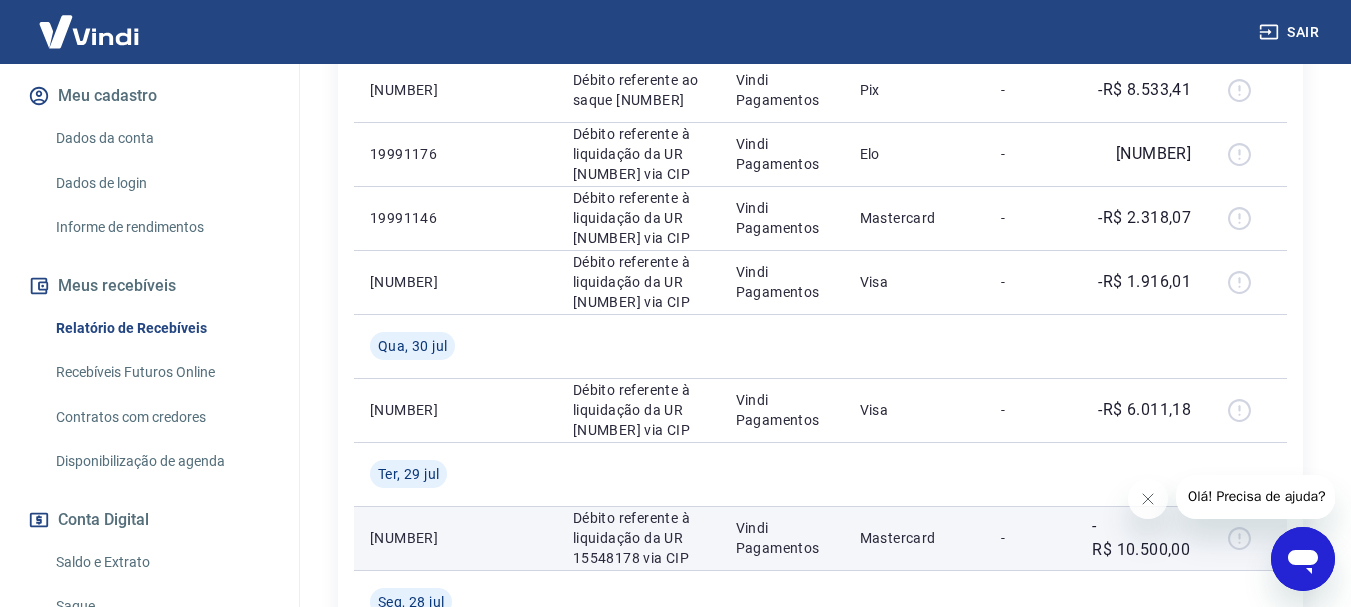 scroll, scrollTop: 689, scrollLeft: 0, axis: vertical 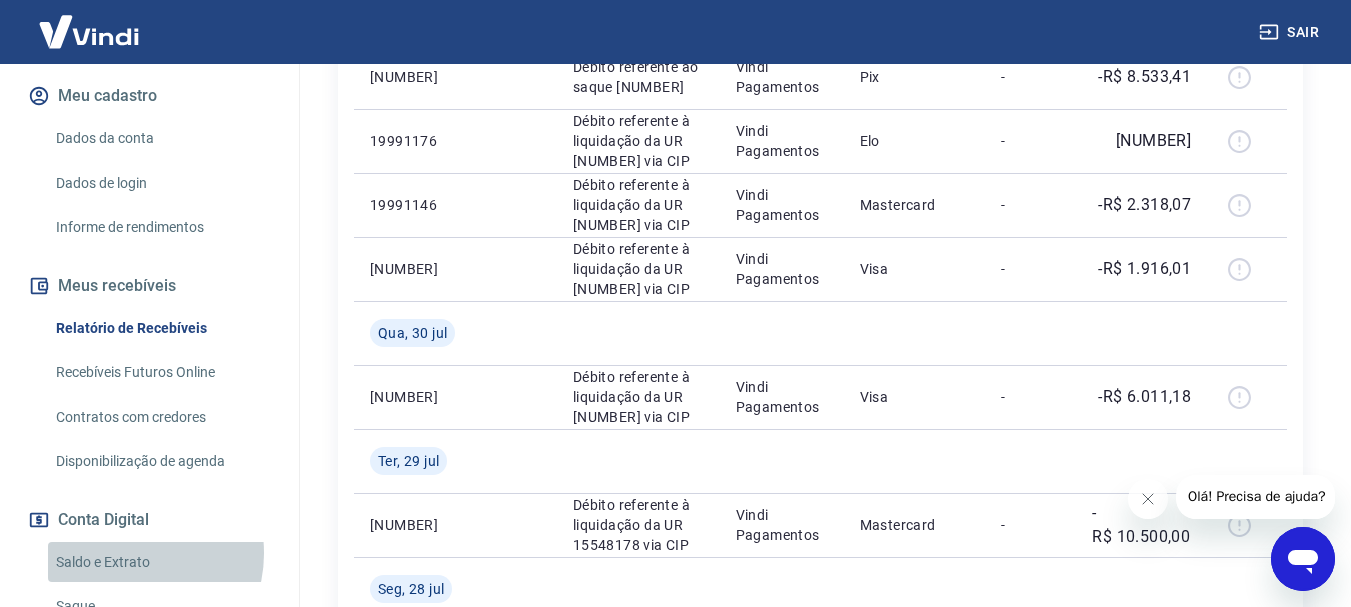 click on "Saldo e Extrato" at bounding box center (161, 562) 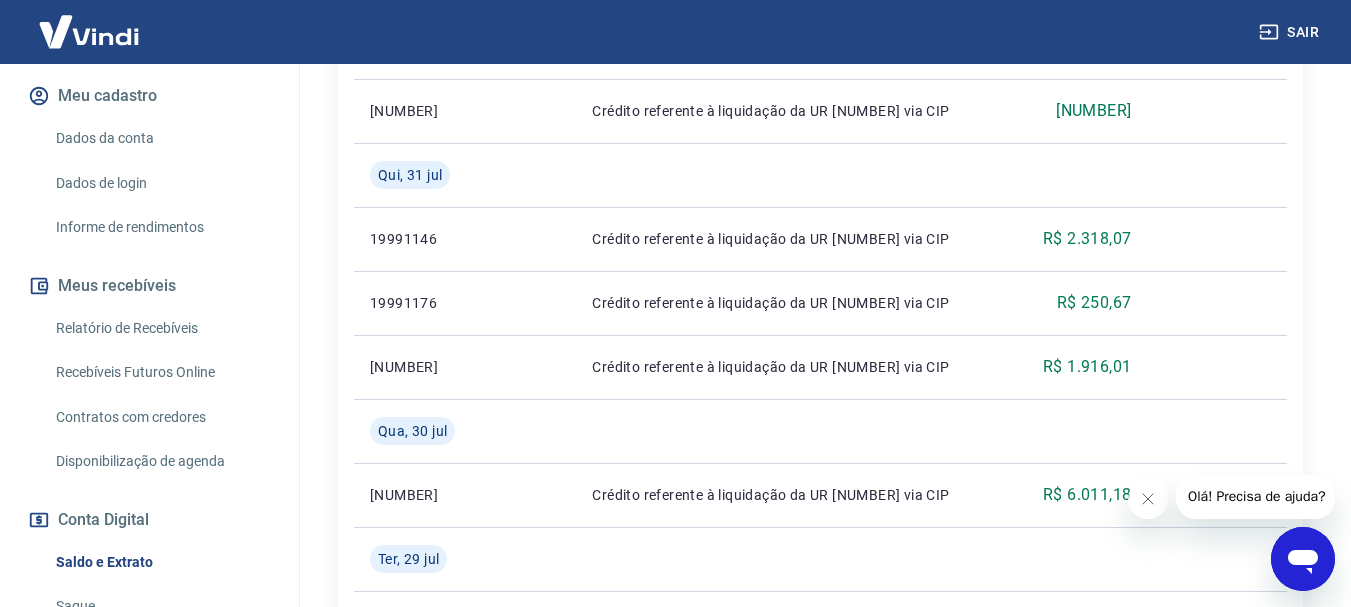 scroll, scrollTop: 900, scrollLeft: 0, axis: vertical 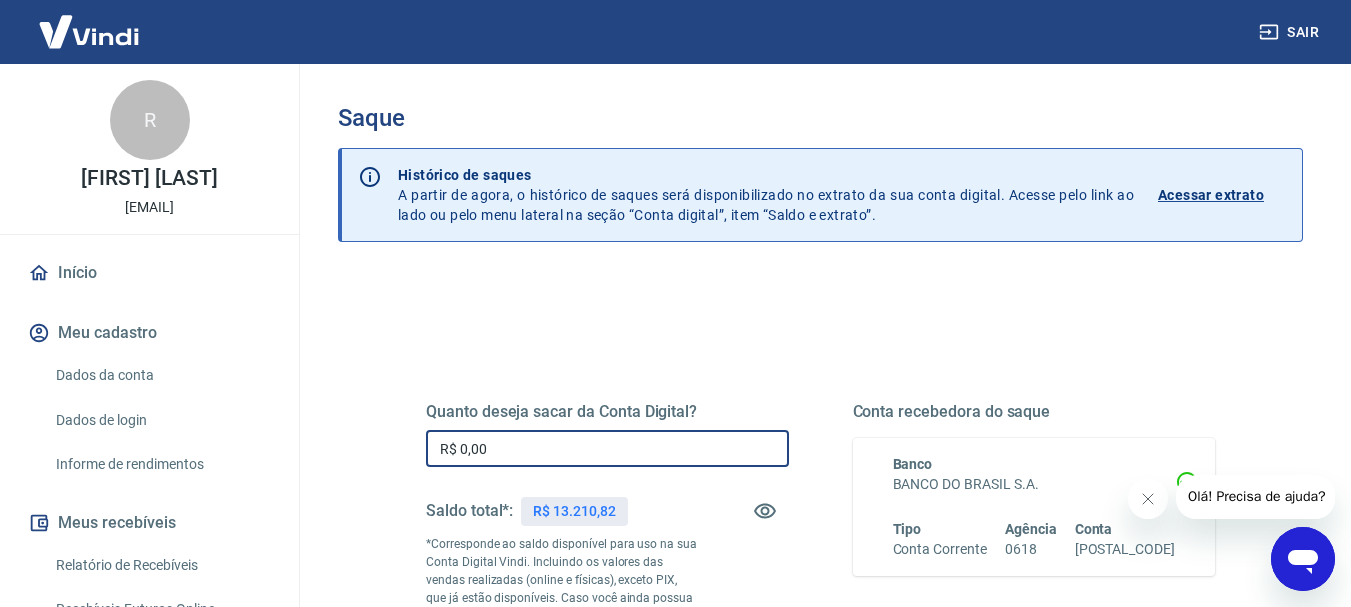 drag, startPoint x: 531, startPoint y: 440, endPoint x: 840, endPoint y: 440, distance: 309 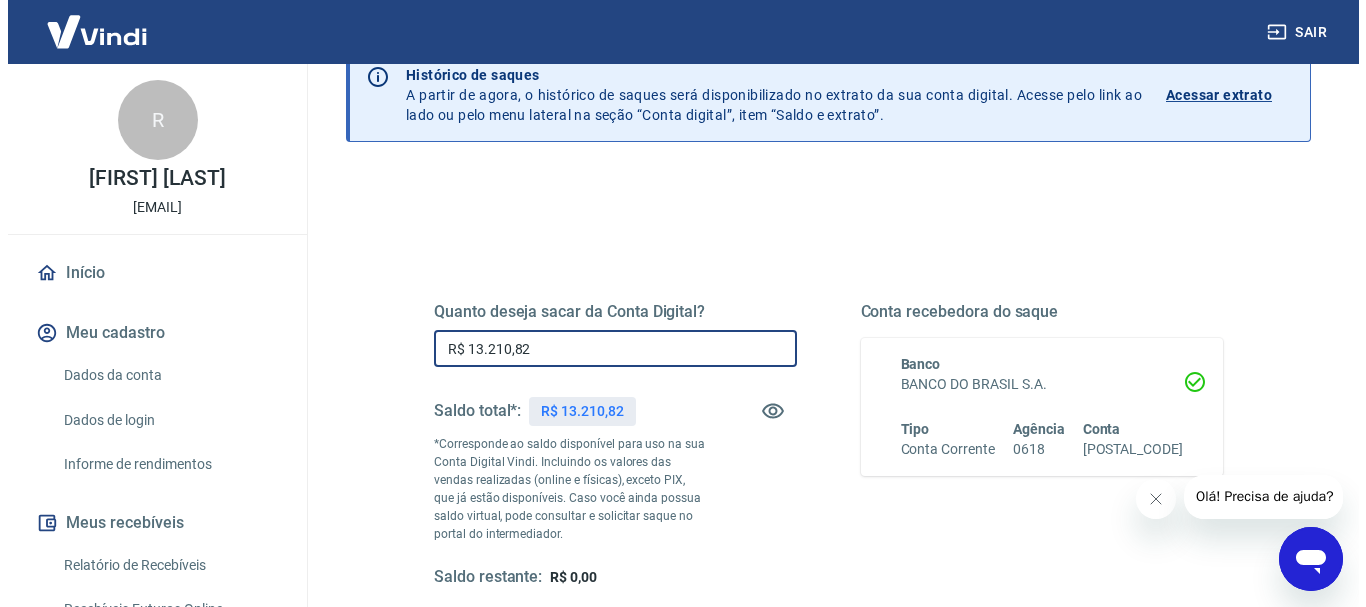 scroll, scrollTop: 300, scrollLeft: 0, axis: vertical 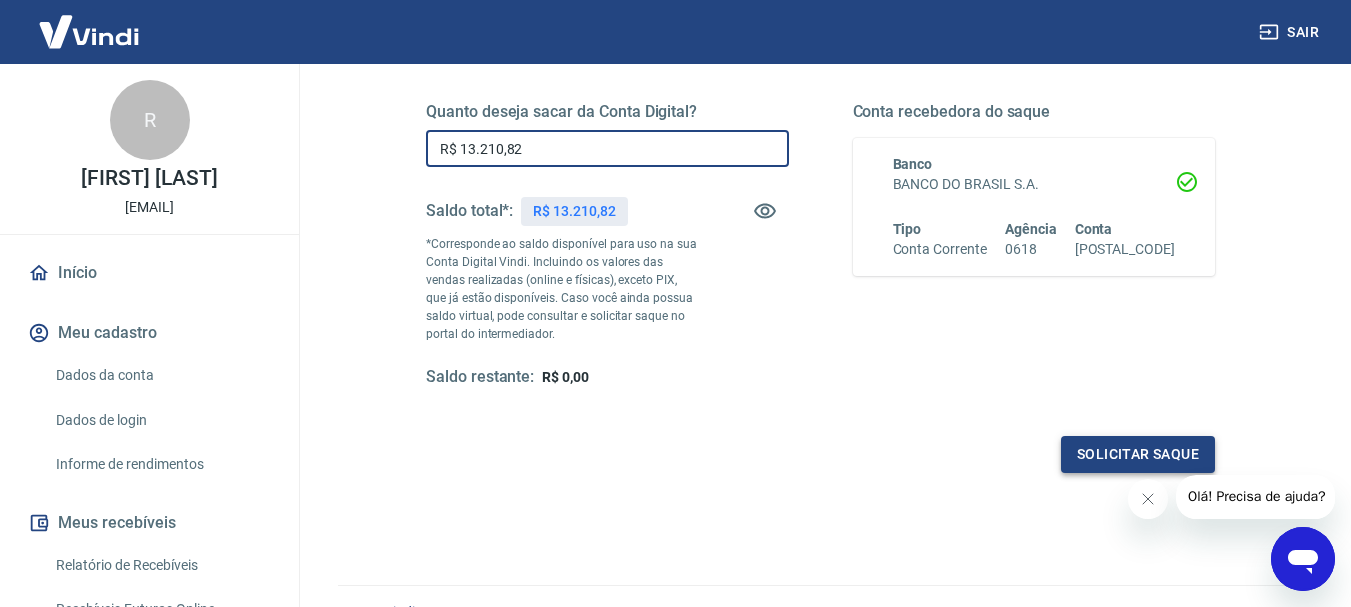 type on "R$ 13.210,82" 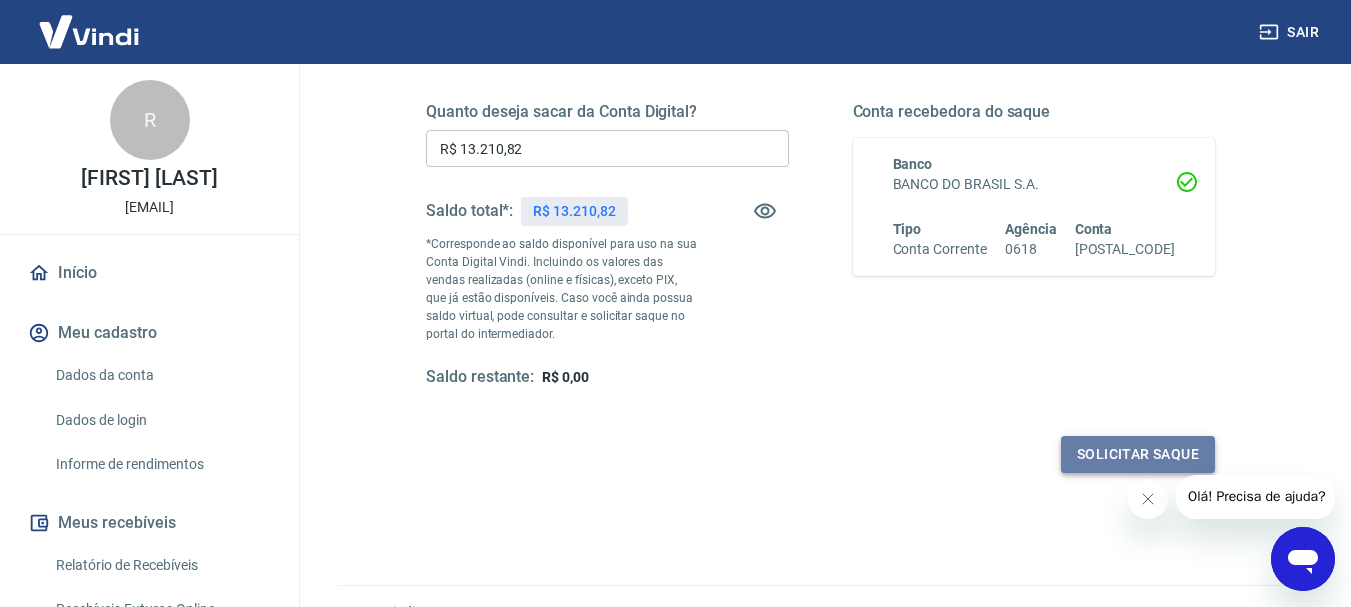 click on "Solicitar saque" at bounding box center (1138, 454) 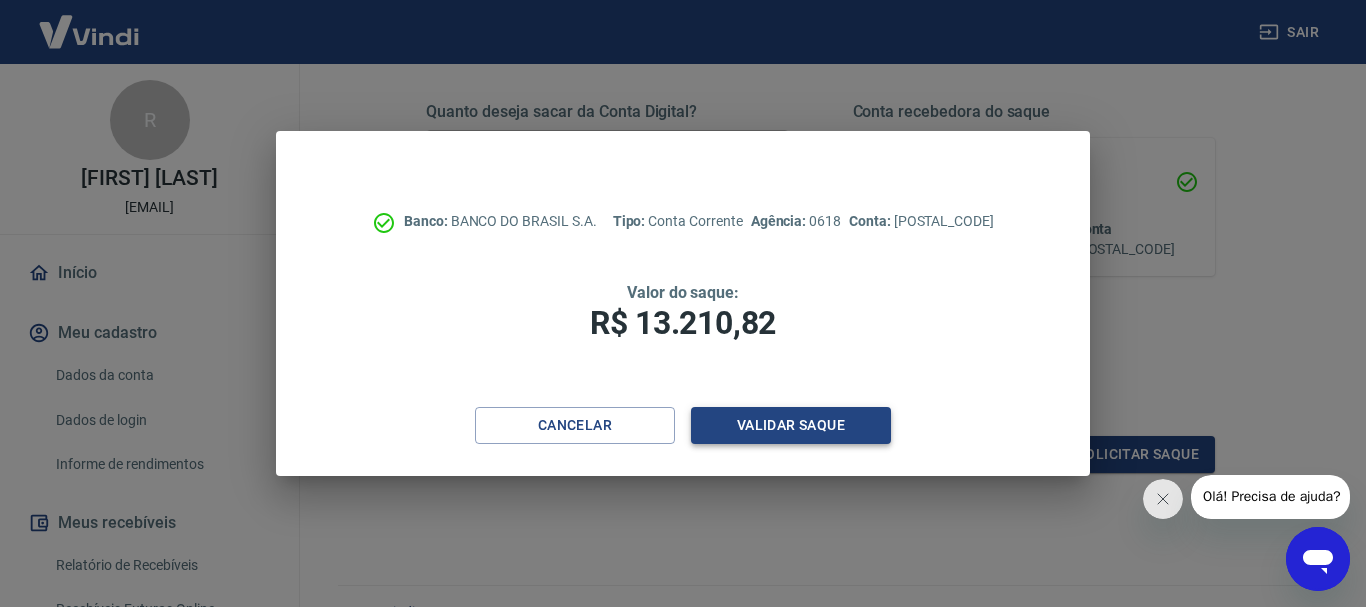 click on "Validar saque" at bounding box center [791, 425] 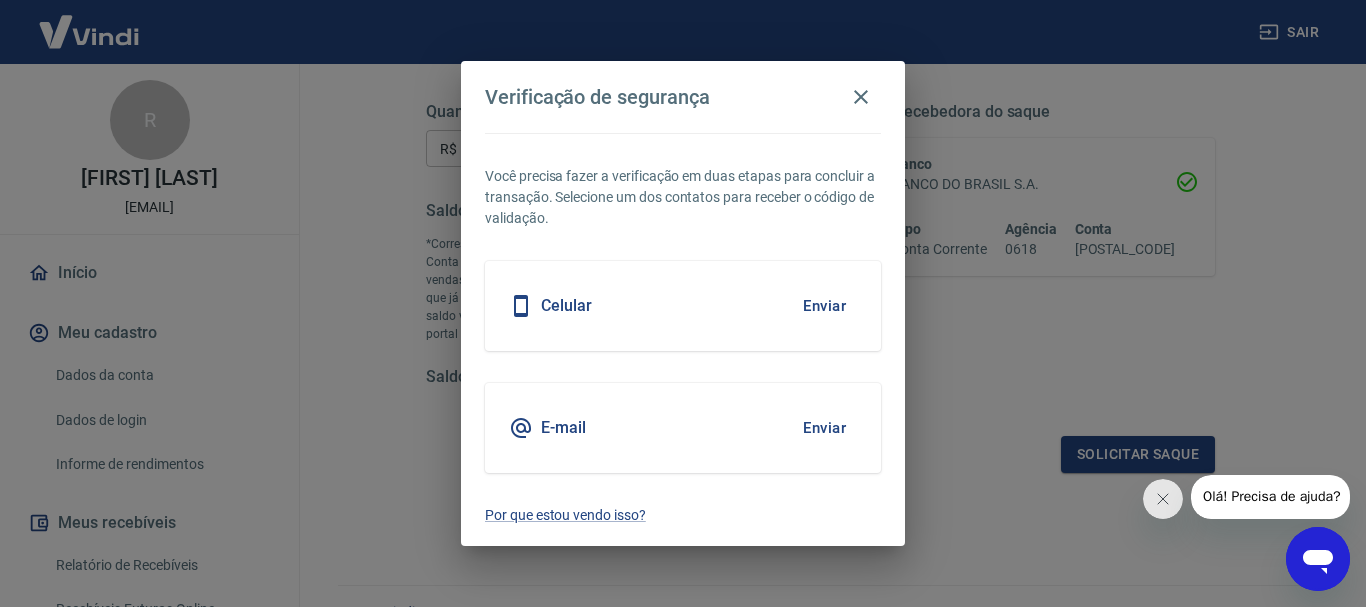 click on "Enviar" at bounding box center (824, 428) 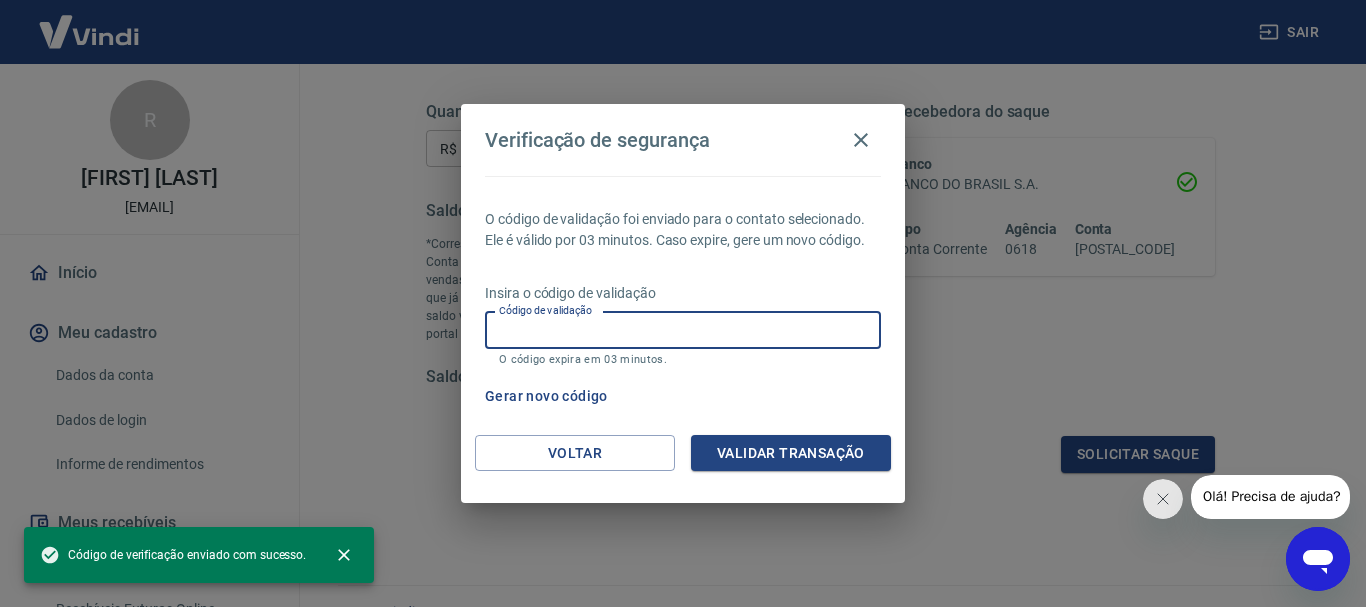paste on "896119" 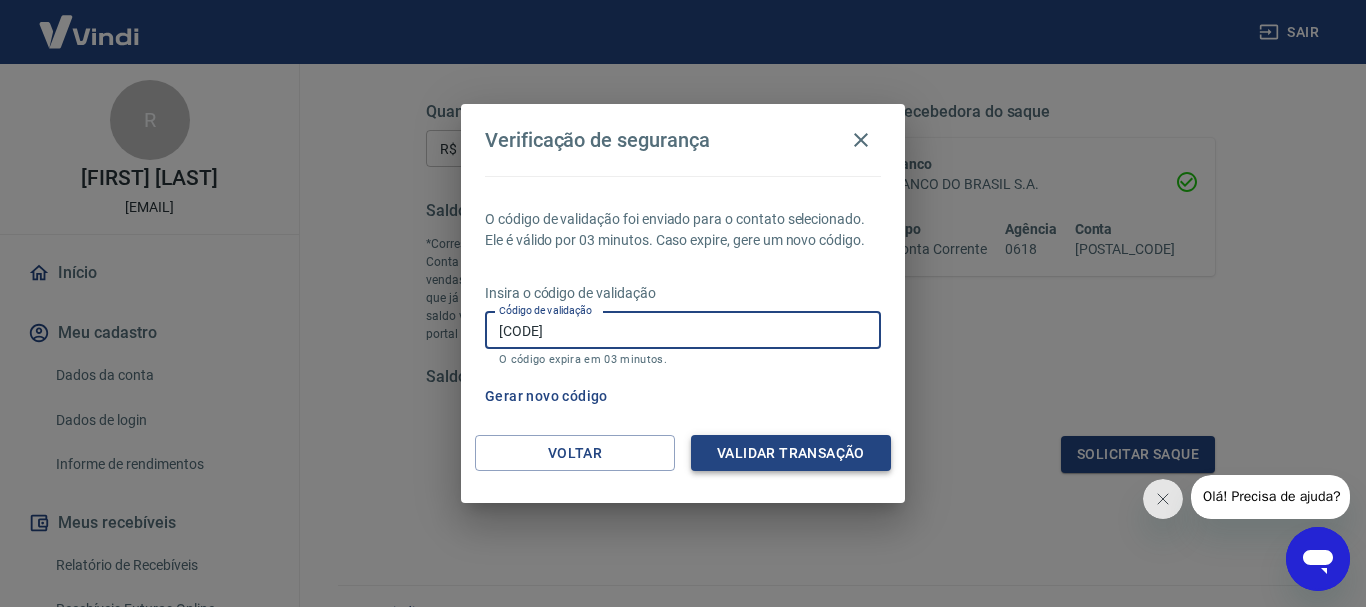type on "896119" 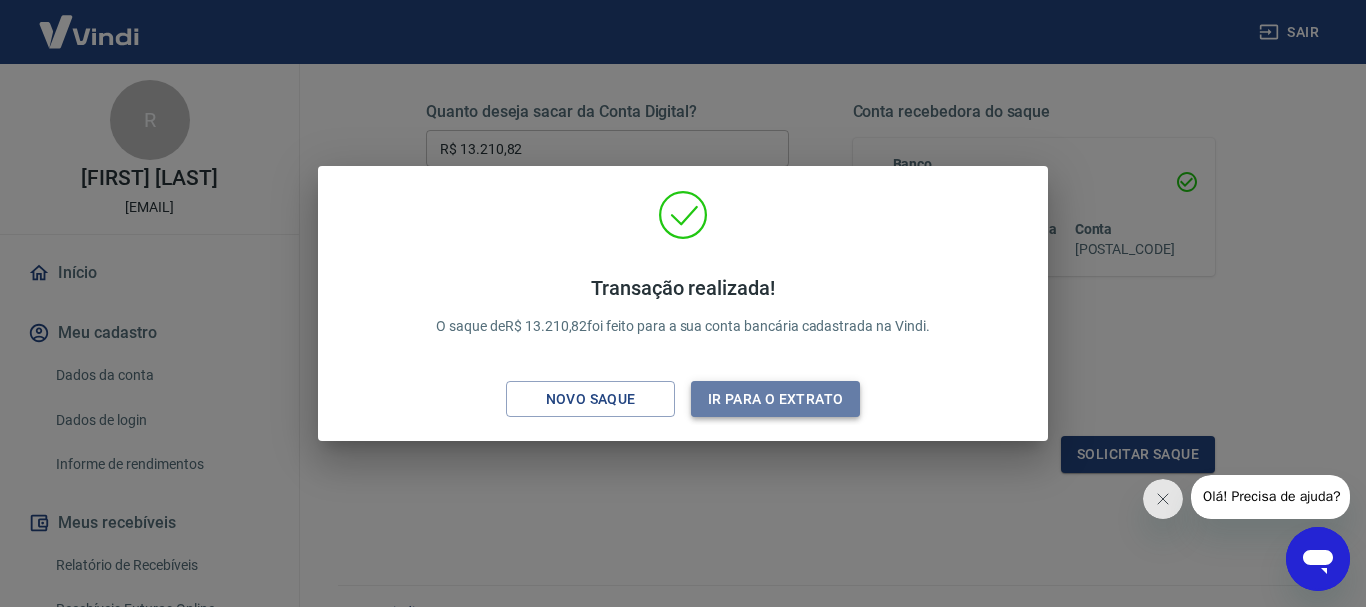 click on "Ir para o extrato" at bounding box center (775, 399) 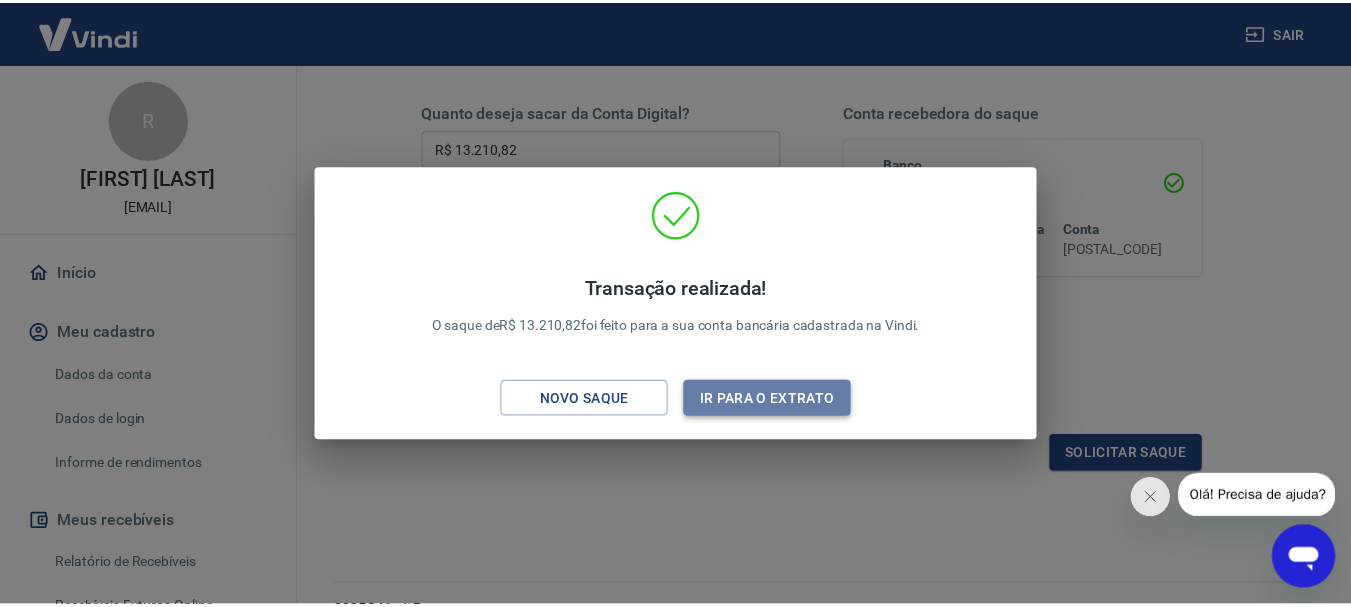 scroll, scrollTop: 342, scrollLeft: 0, axis: vertical 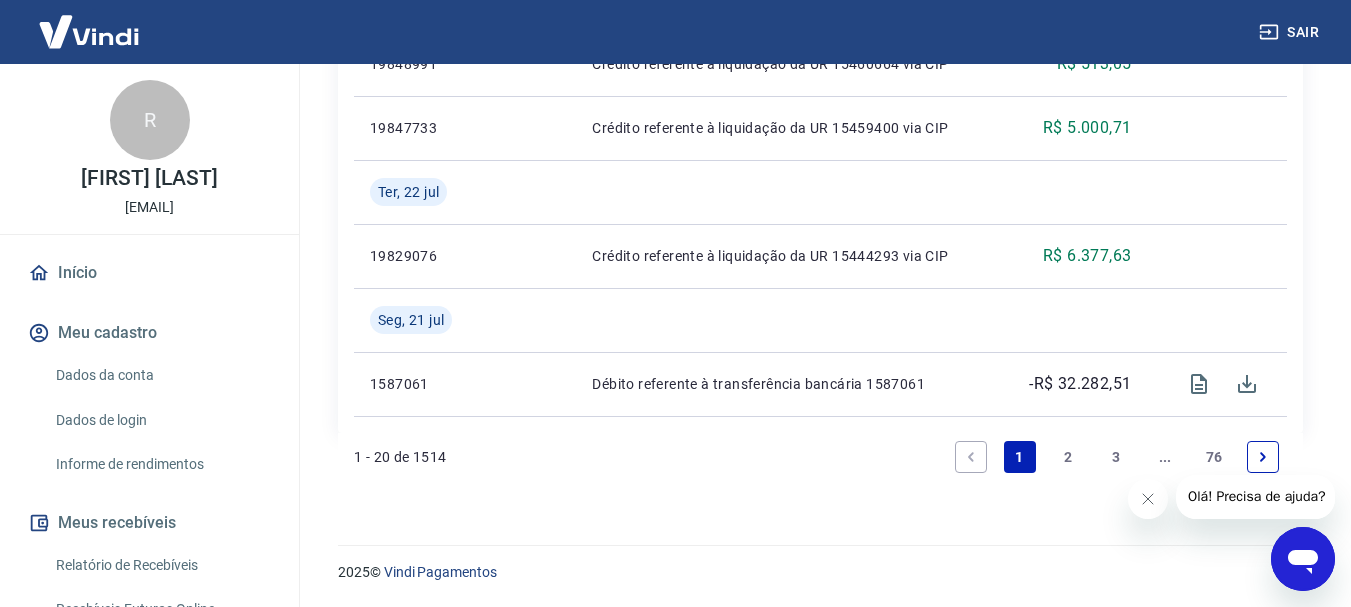 click 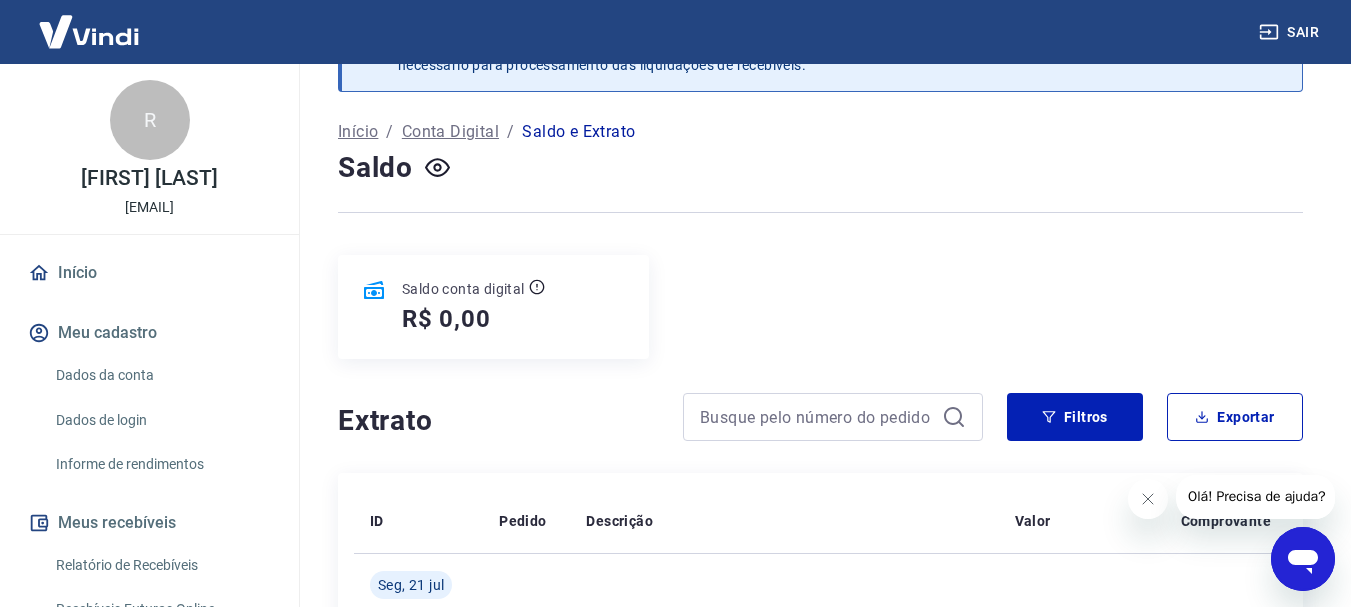 scroll, scrollTop: 1935, scrollLeft: 0, axis: vertical 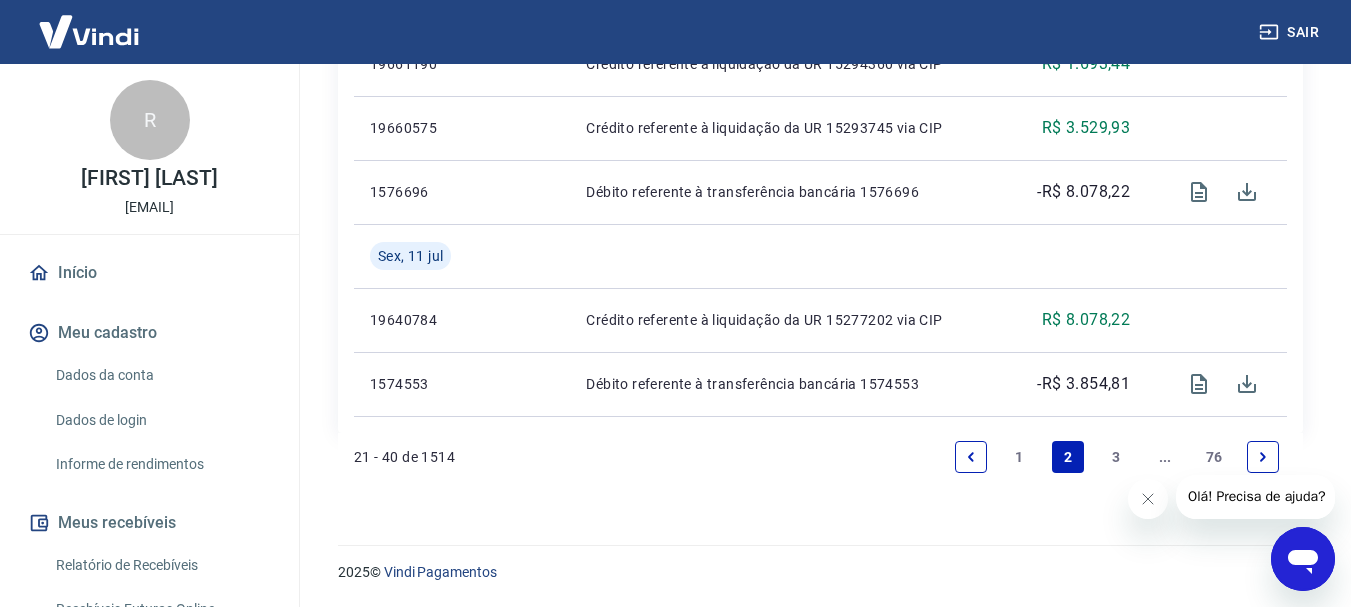 click 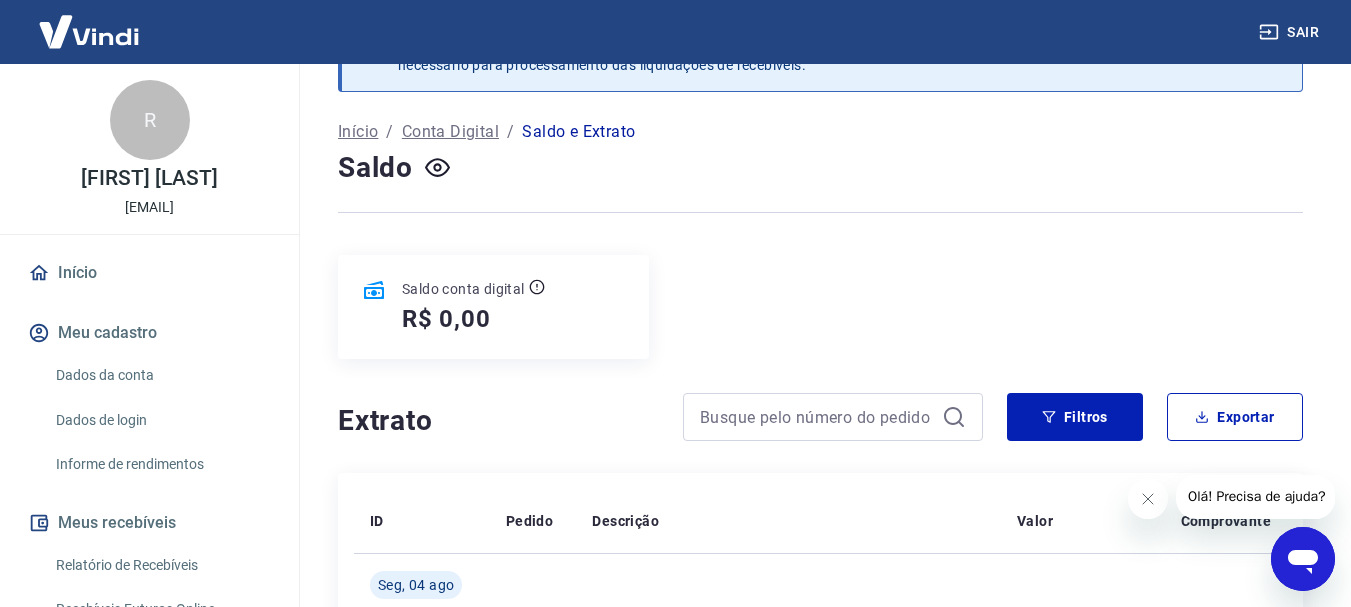 scroll, scrollTop: 1935, scrollLeft: 0, axis: vertical 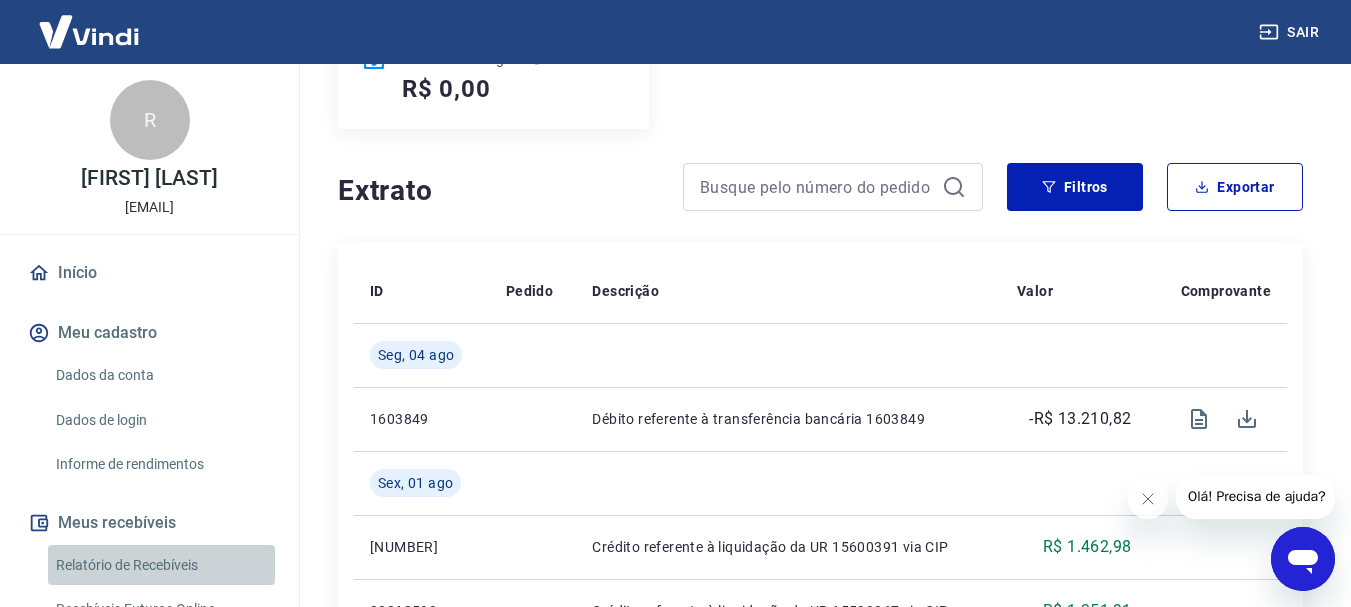 click on "Relatório de Recebíveis" at bounding box center (161, 565) 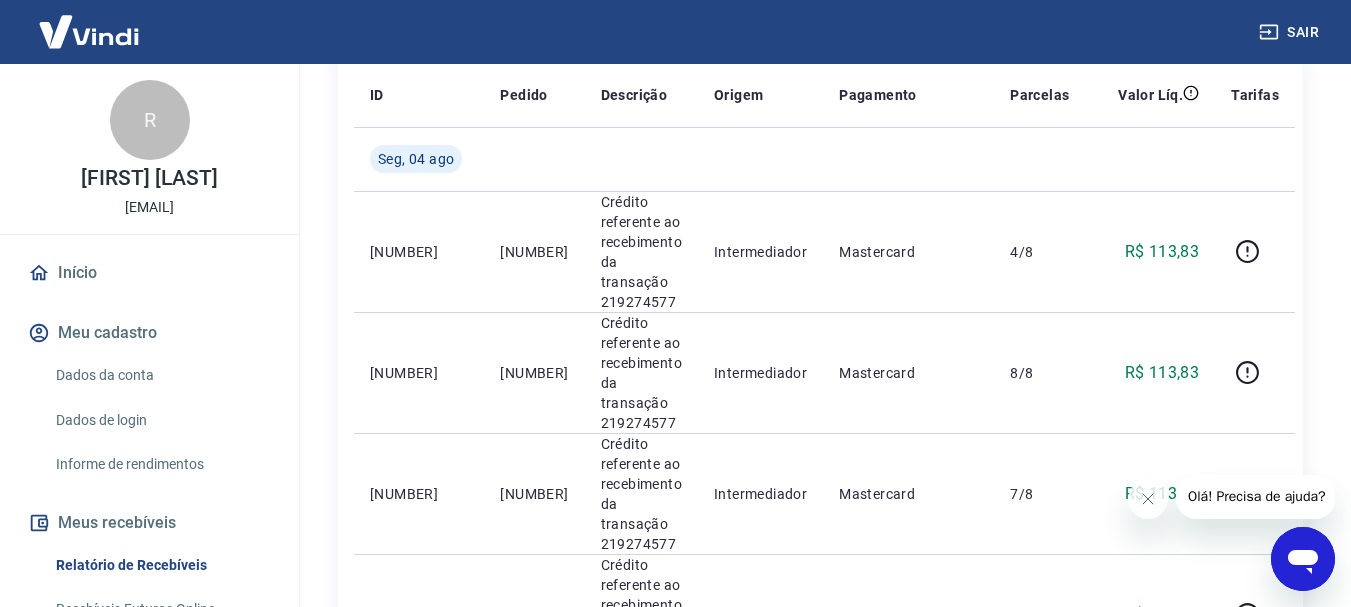 scroll, scrollTop: 200, scrollLeft: 0, axis: vertical 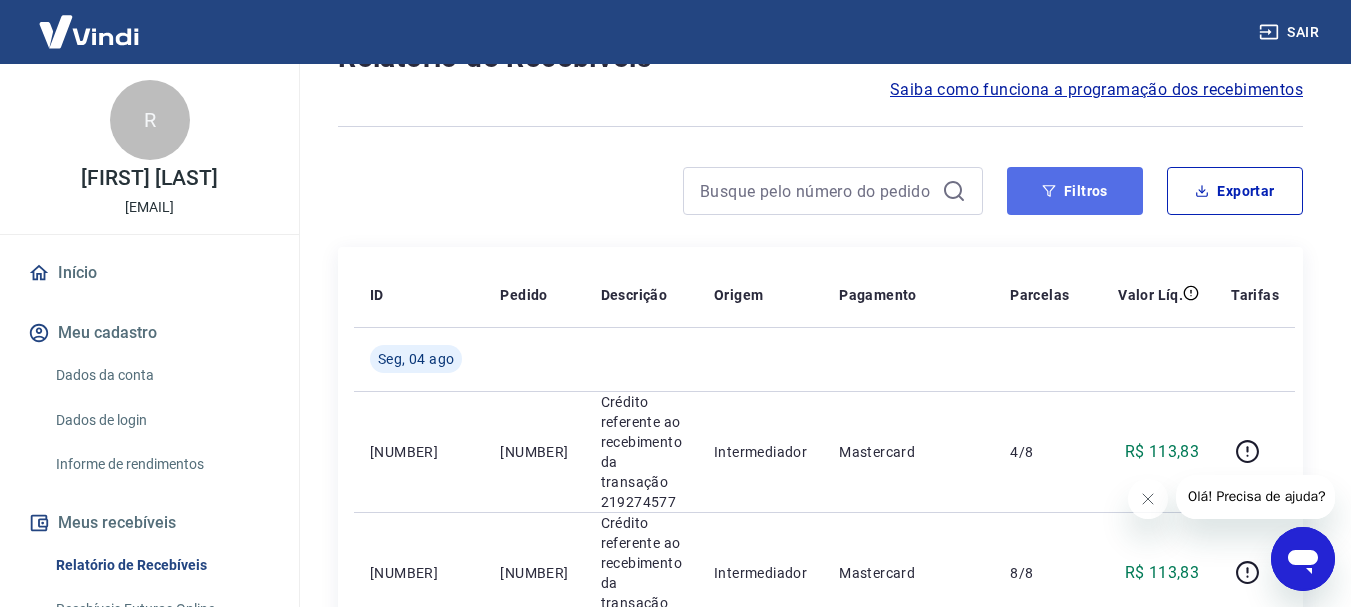 click on "Filtros" at bounding box center (1075, 191) 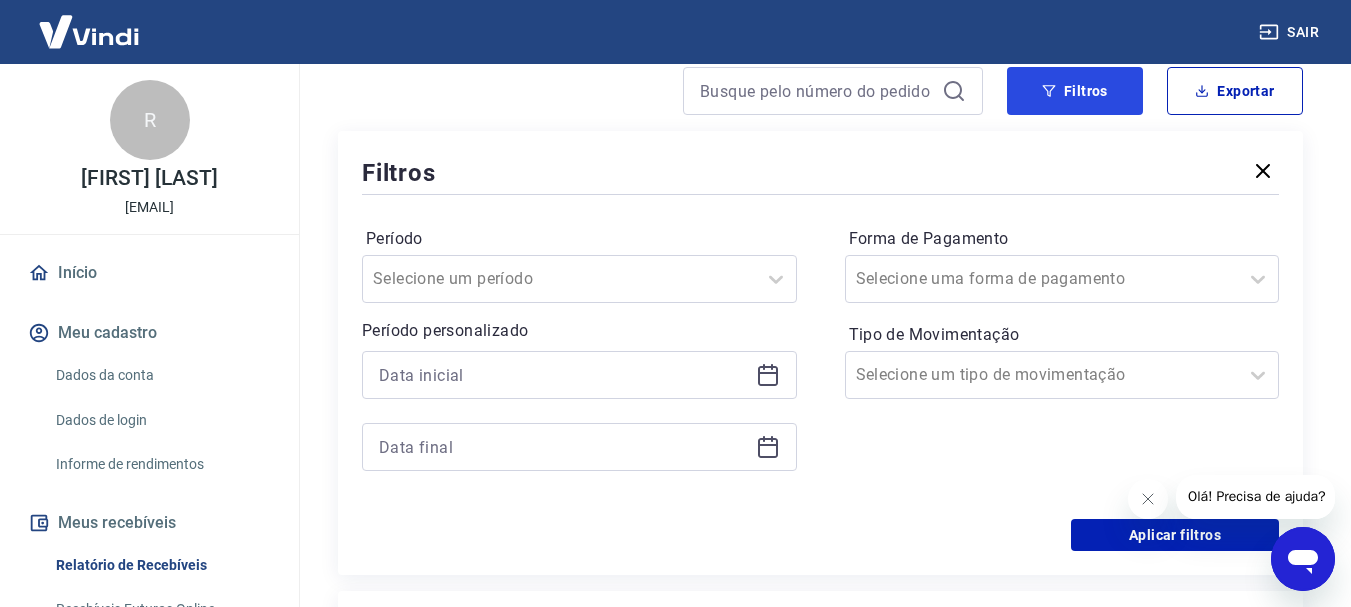 scroll, scrollTop: 400, scrollLeft: 0, axis: vertical 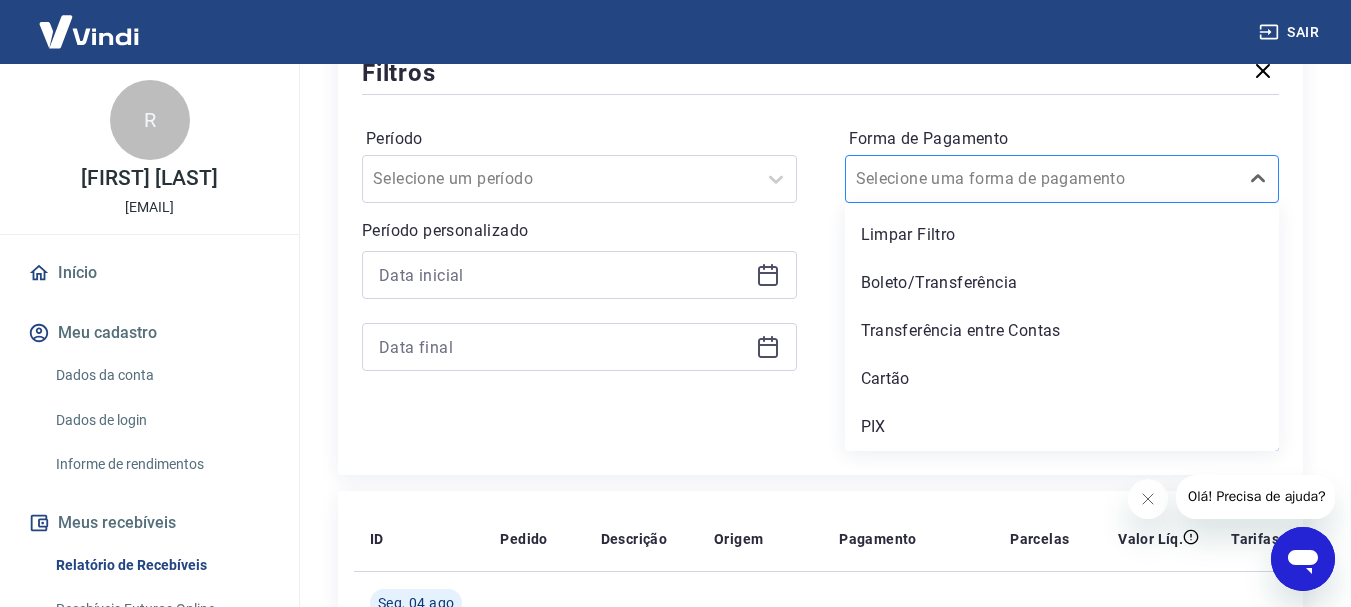 click on "Forma de Pagamento" at bounding box center (957, 179) 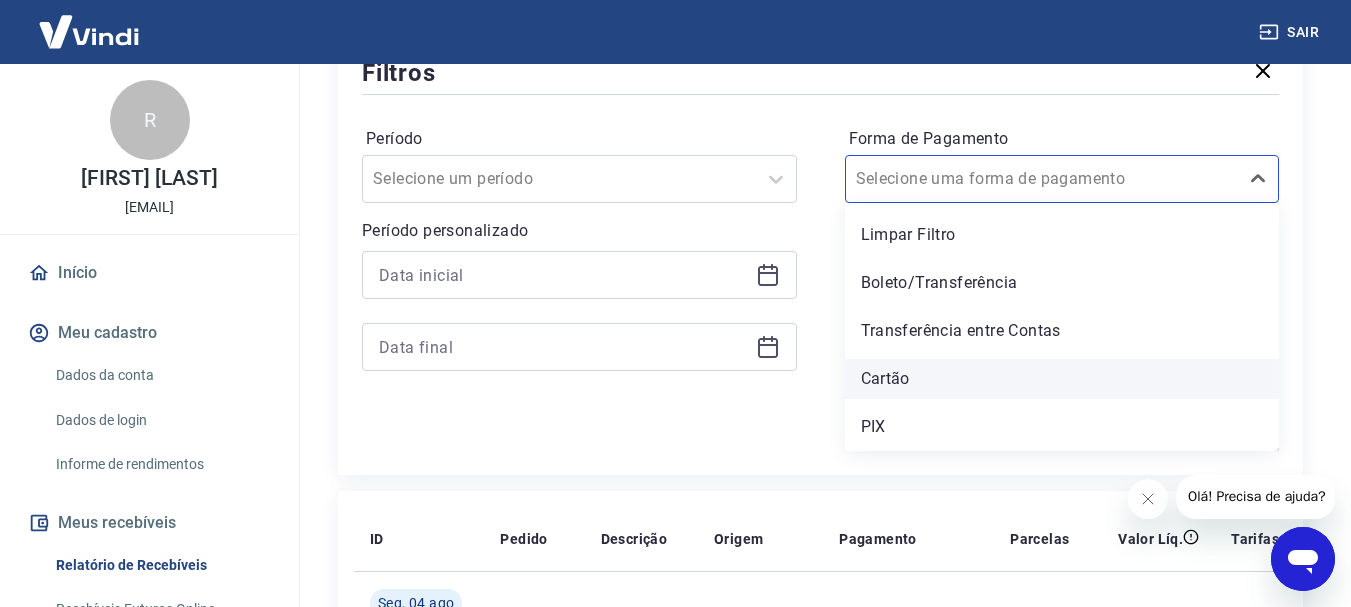 click on "Cartão" at bounding box center (1062, 379) 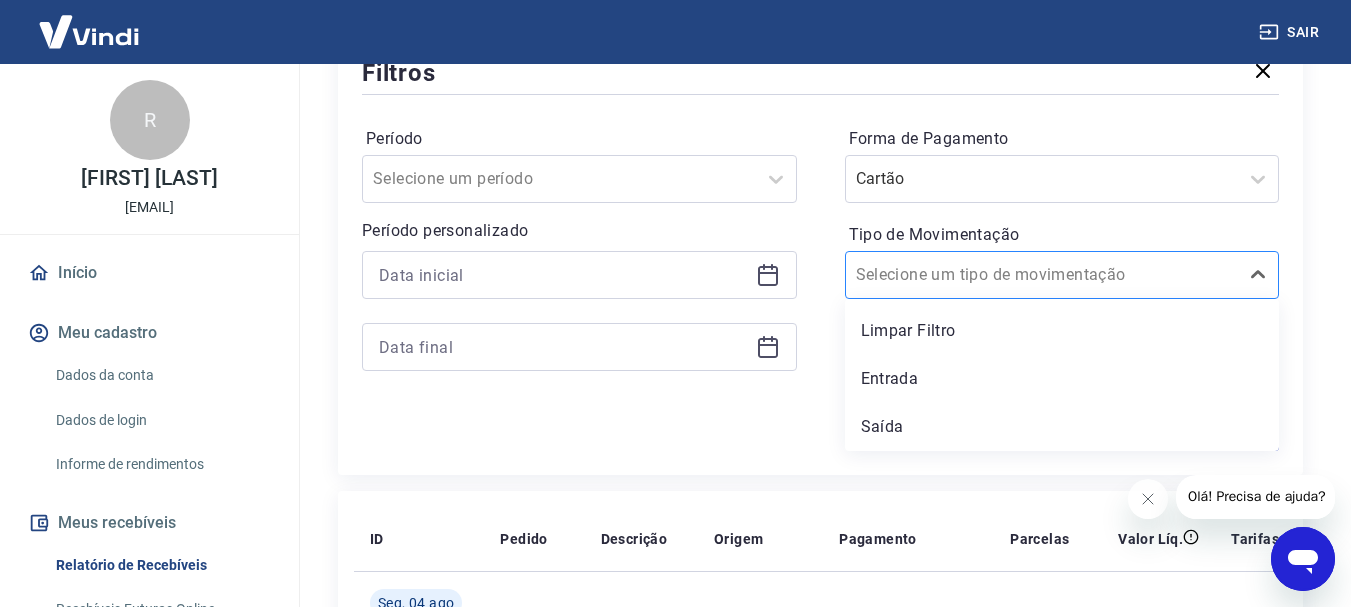 click on "Selecione um tipo de movimentação" at bounding box center [1042, 275] 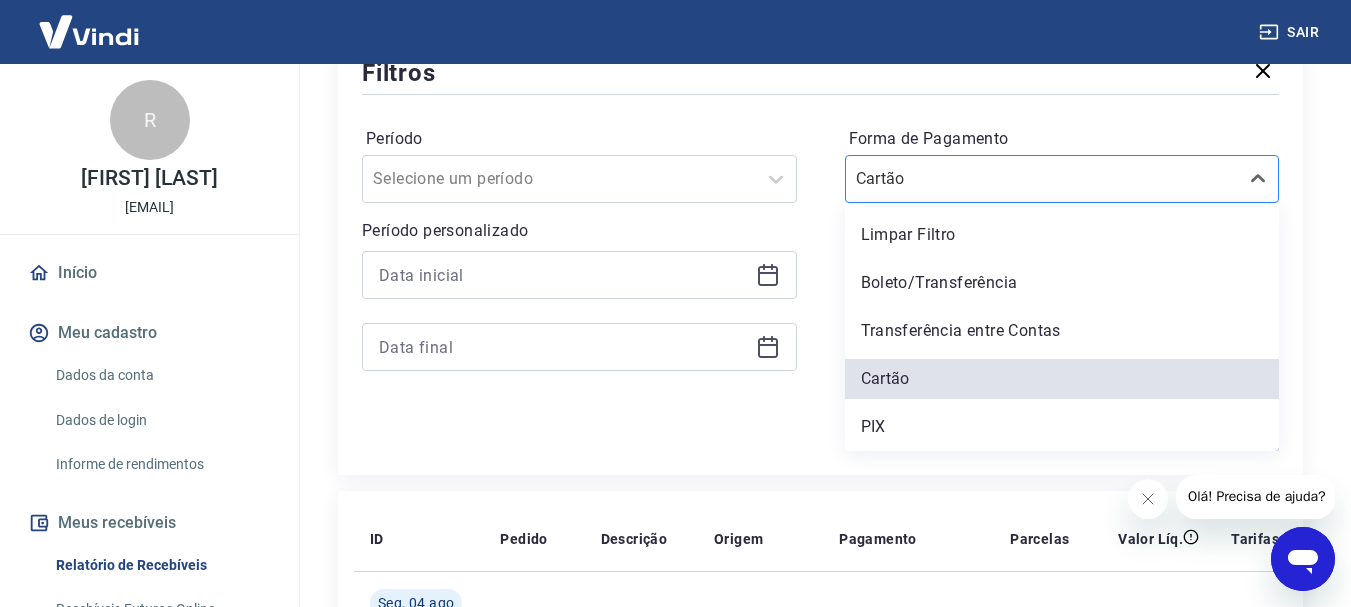 click on "Forma de Pagamento" at bounding box center [957, 179] 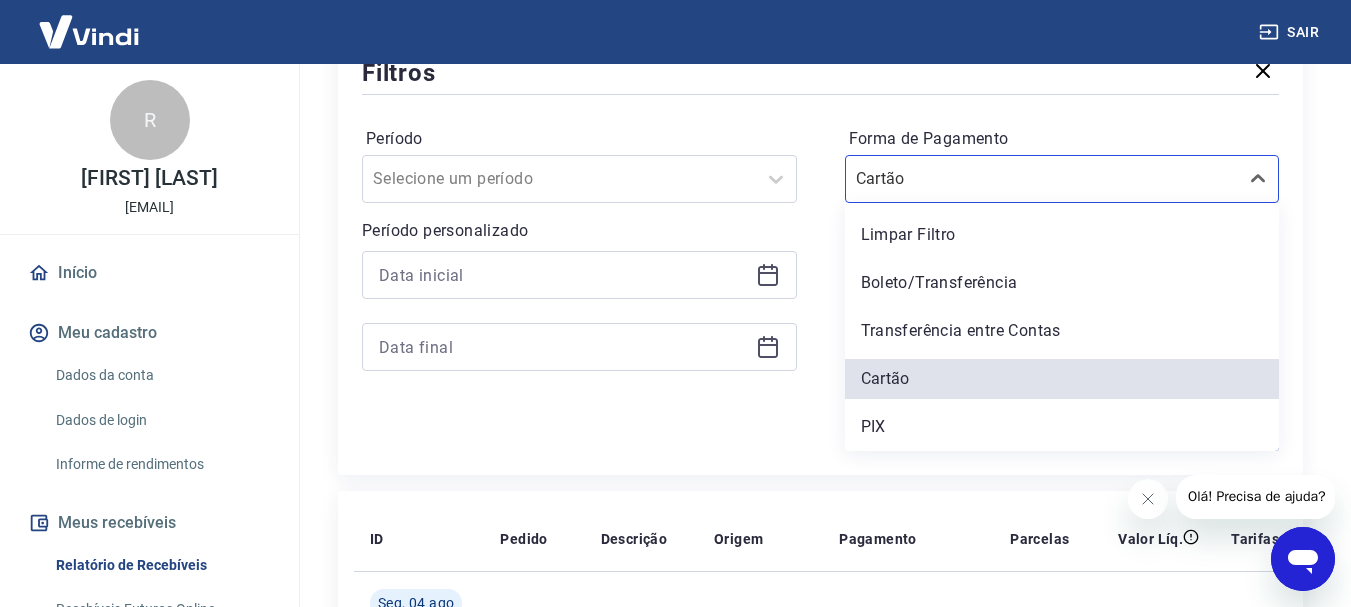 drag, startPoint x: 963, startPoint y: 276, endPoint x: 971, endPoint y: 284, distance: 11.313708 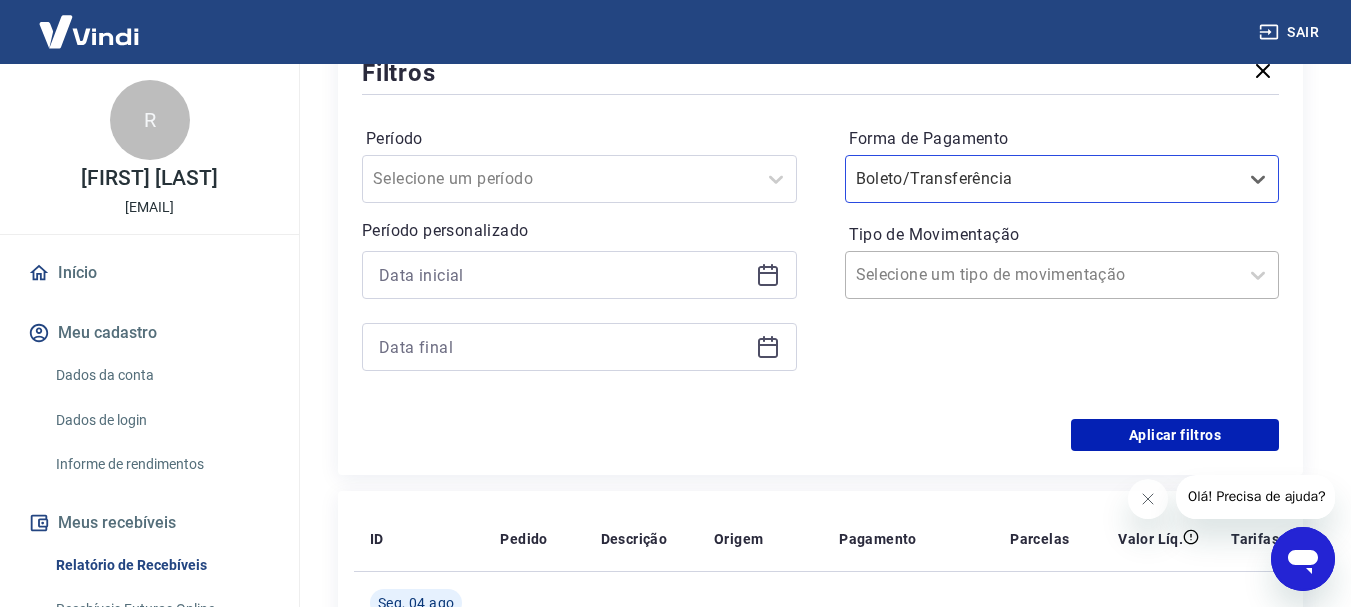 click on "Tipo de Movimentação" at bounding box center [957, 275] 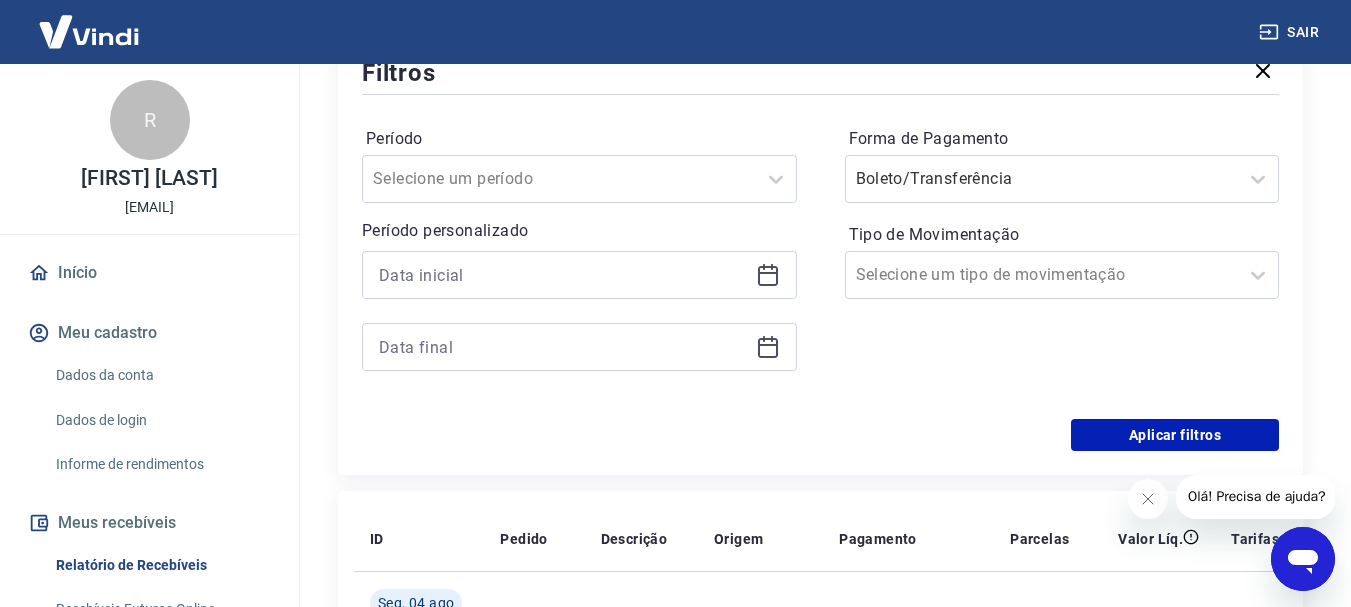 click on "Após o envio das liquidações aparecerem no Relatório de Recebíveis, elas podem demorar algumas horas para serem processadas e   consequentemente aparecerem como entradas no seu Extrato Bancário da Conta Digital. Início / Meus Recebíveis / Relatório de Recebíveis Relatório de Recebíveis Saiba como funciona a programação dos recebimentos Saiba como funciona a programação dos recebimentos Filtros Exportar Filtros Período Selecione um período Período personalizado Forma de Pagamento Boleto/Transferência Tipo de Movimentação Selecione um tipo de movimentação Aplicar filtros ID Pedido Descrição Origem Pagamento Parcelas Valor Líq. Tarifas Seg, 04 ago 219274577 23344 Crédito referente ao recebimento da transação 219274577 Intermediador Mastercard 4/8 R$ 113,83 219274577 23344 Crédito referente ao recebimento da transação 219274577 Intermediador Mastercard 8/8 R$ 113,83 219274577 23344 Crédito referente ao recebimento da transação 219274577 Intermediador Mastercard 7/8 R$ 113,83" at bounding box center (820, 1557) 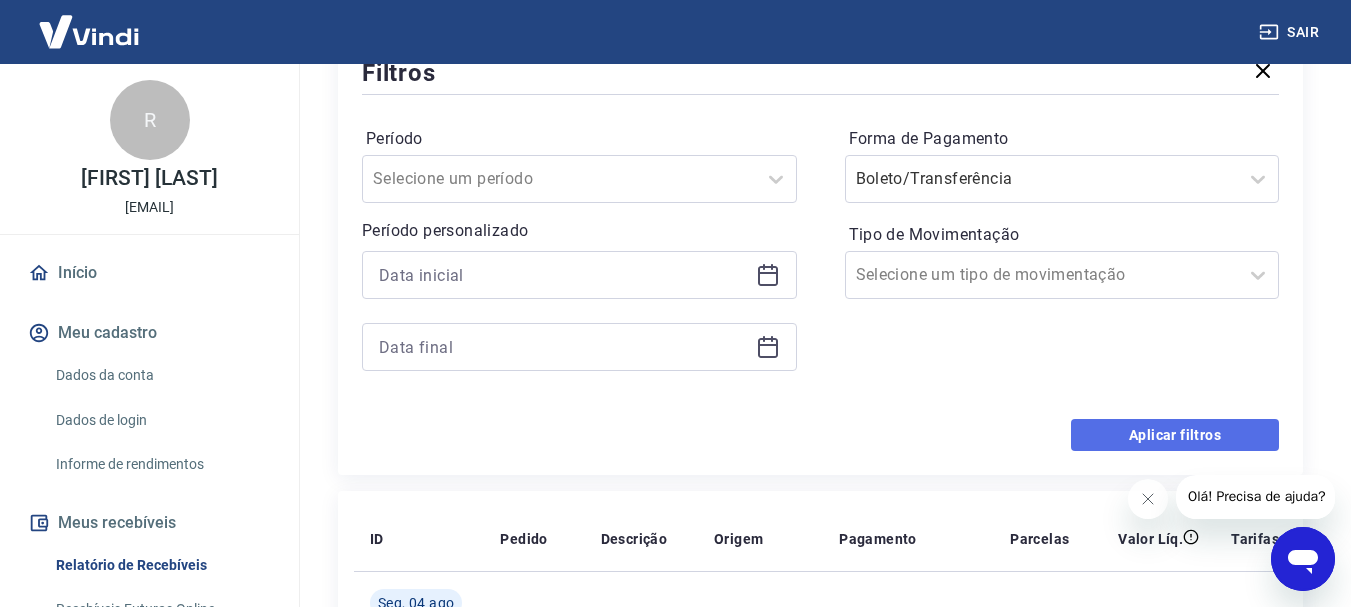 click on "Aplicar filtros" at bounding box center [1175, 435] 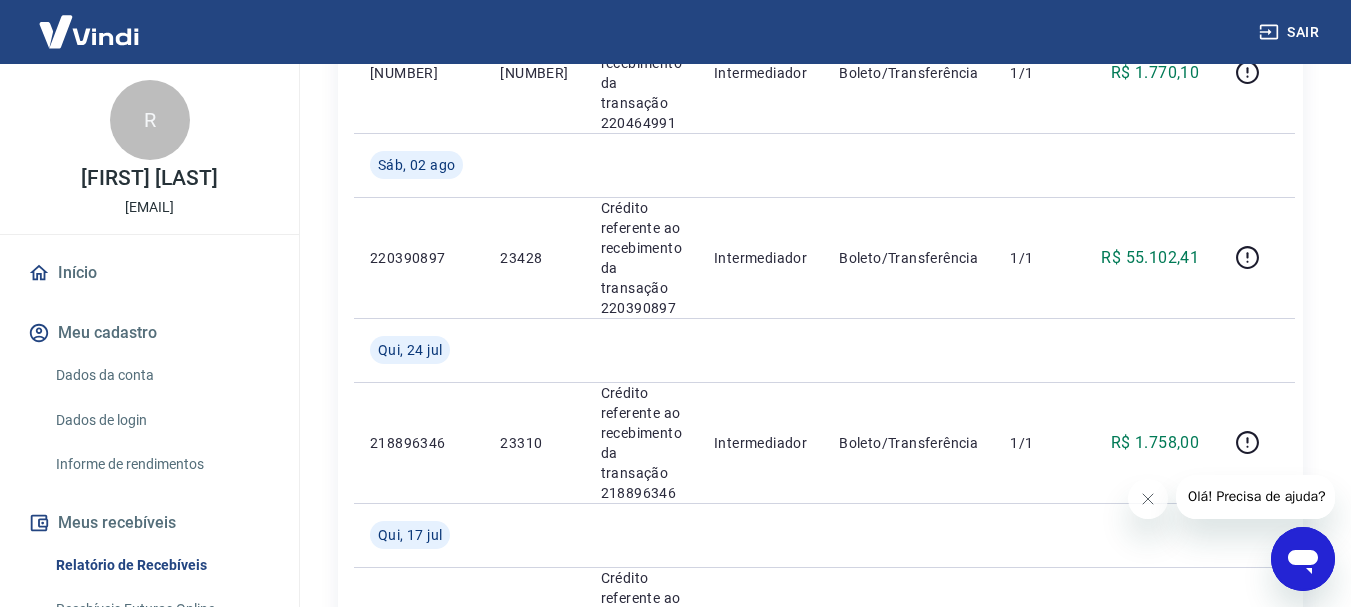 scroll, scrollTop: 800, scrollLeft: 0, axis: vertical 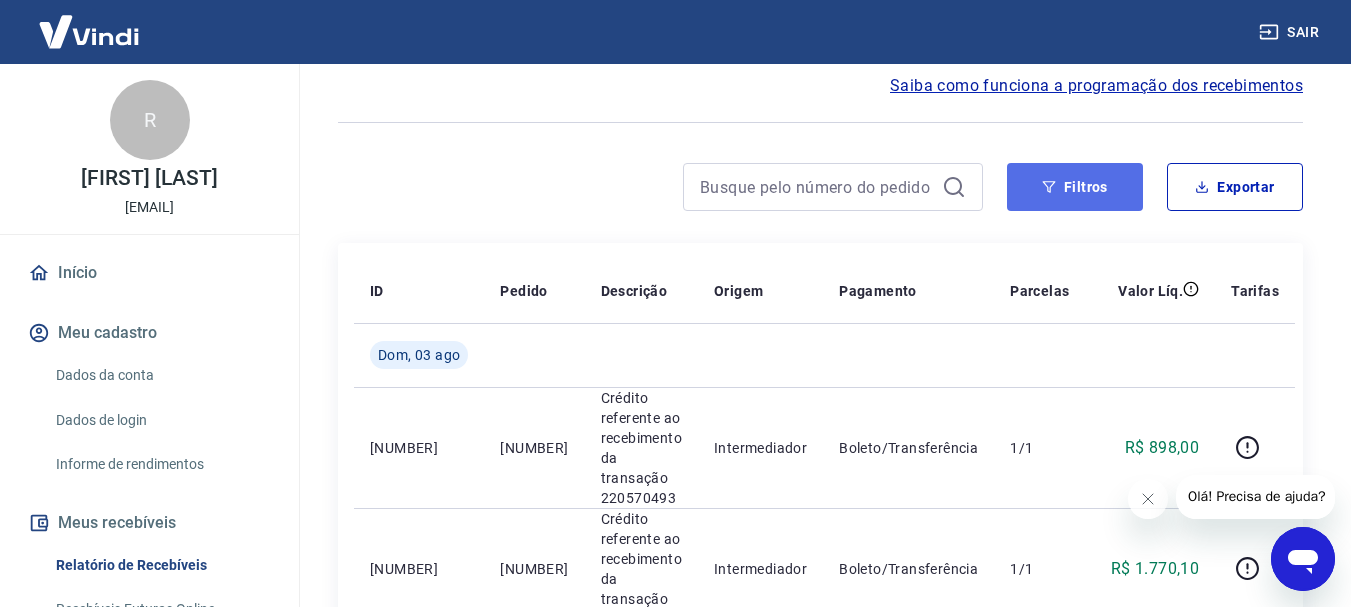 click on "Filtros" at bounding box center [1075, 187] 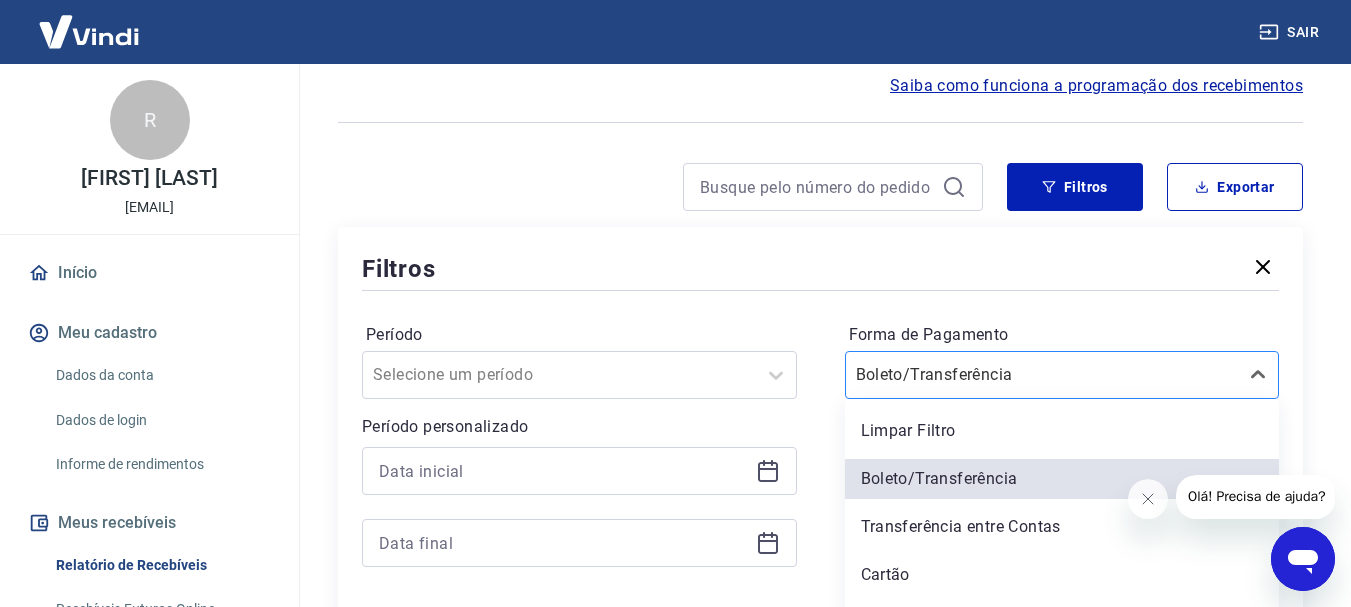 scroll, scrollTop: 244, scrollLeft: 0, axis: vertical 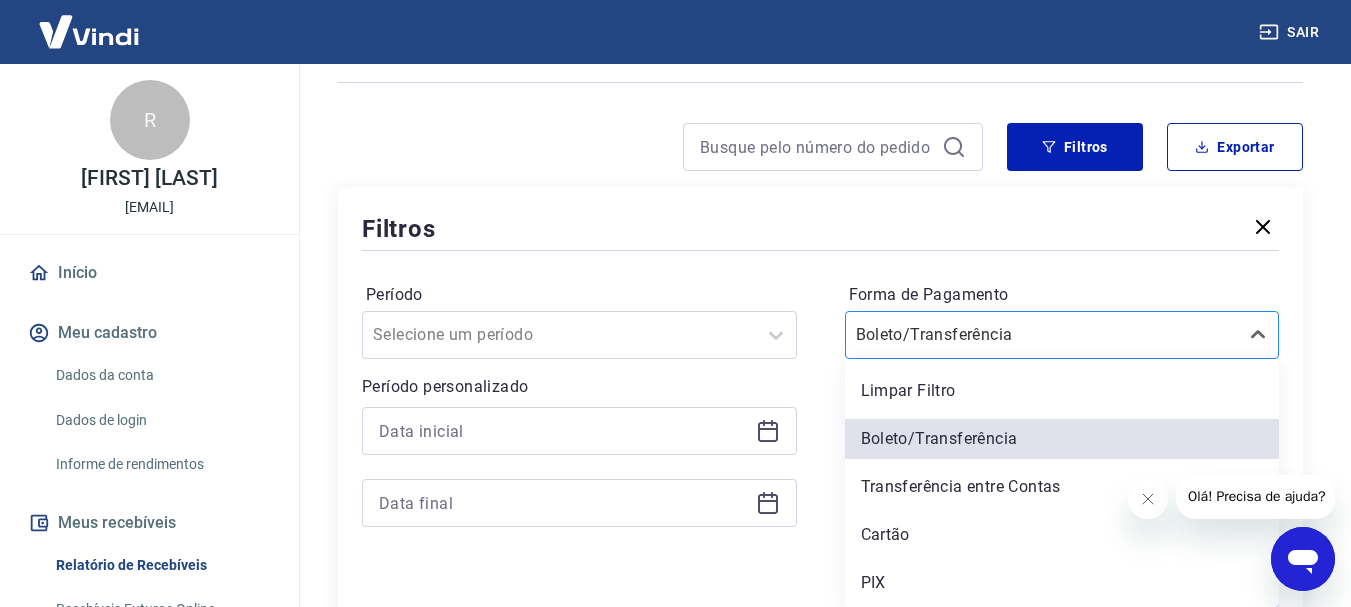 click on "option Limpar Filtro focused, 1 of 5. 5 results available. Use Up and Down to choose options, press Enter to select the currently focused option, press Escape to exit the menu, press Tab to select the option and exit the menu. Boleto/Transferência Limpar Filtro Boleto/Transferência Transferência entre Contas Cartão PIX" at bounding box center [1062, 335] 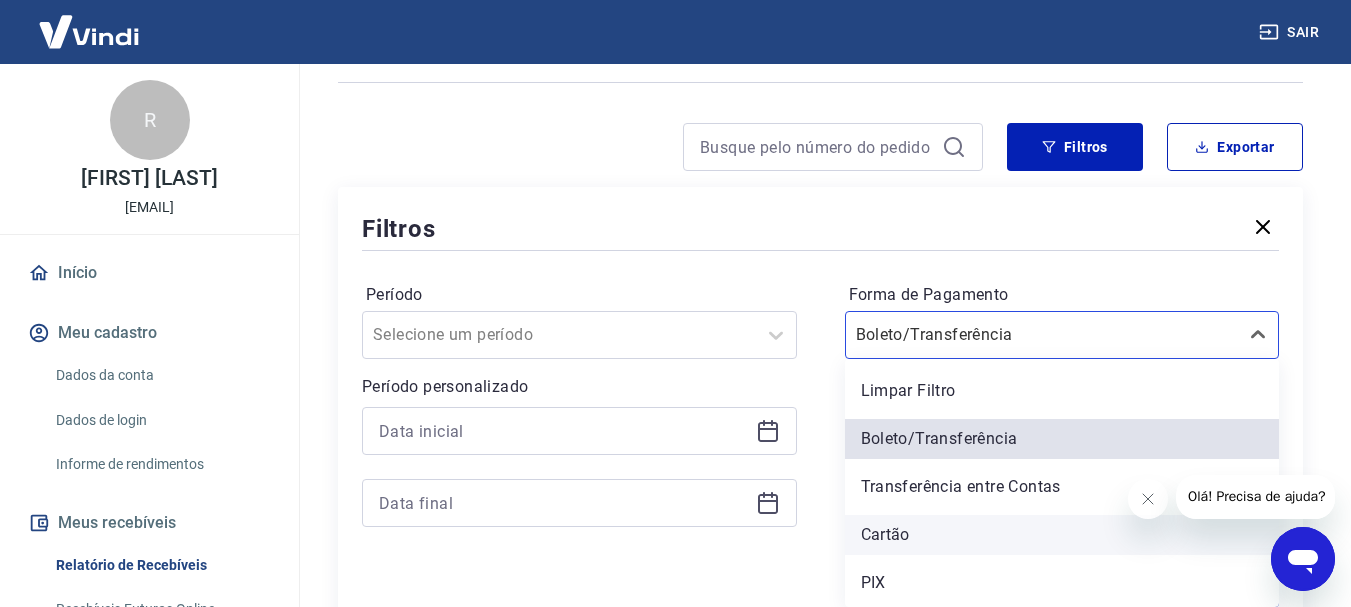 click on "Cartão" at bounding box center (1062, 535) 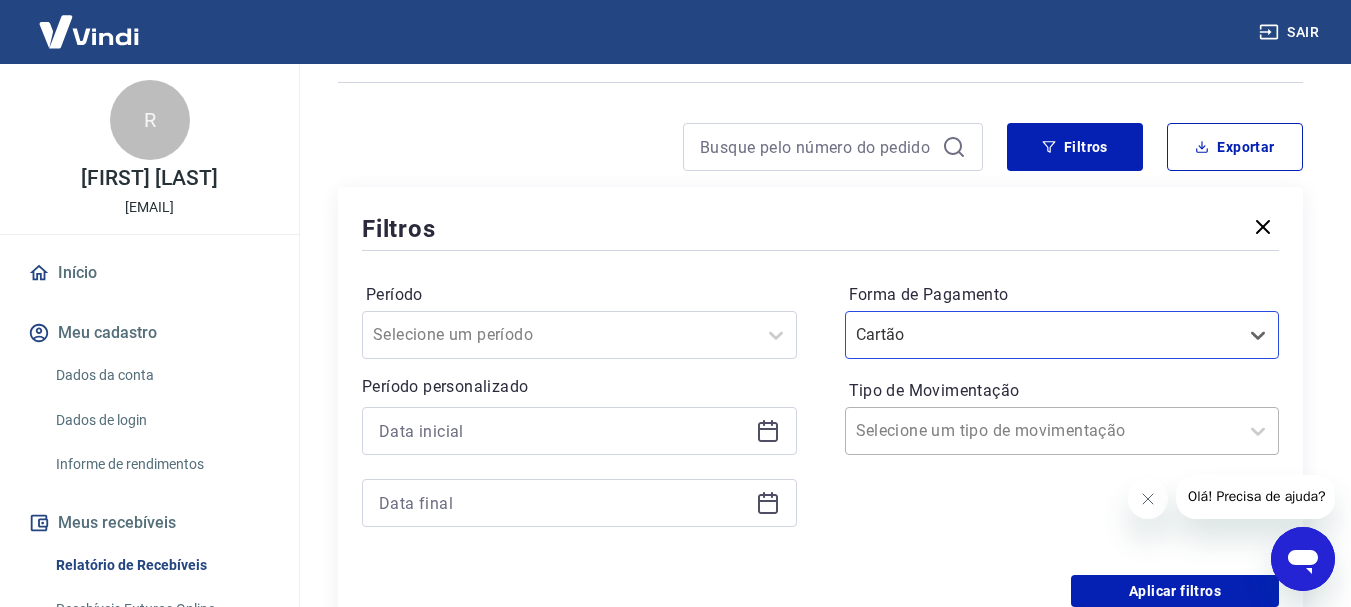 click at bounding box center [1042, 431] 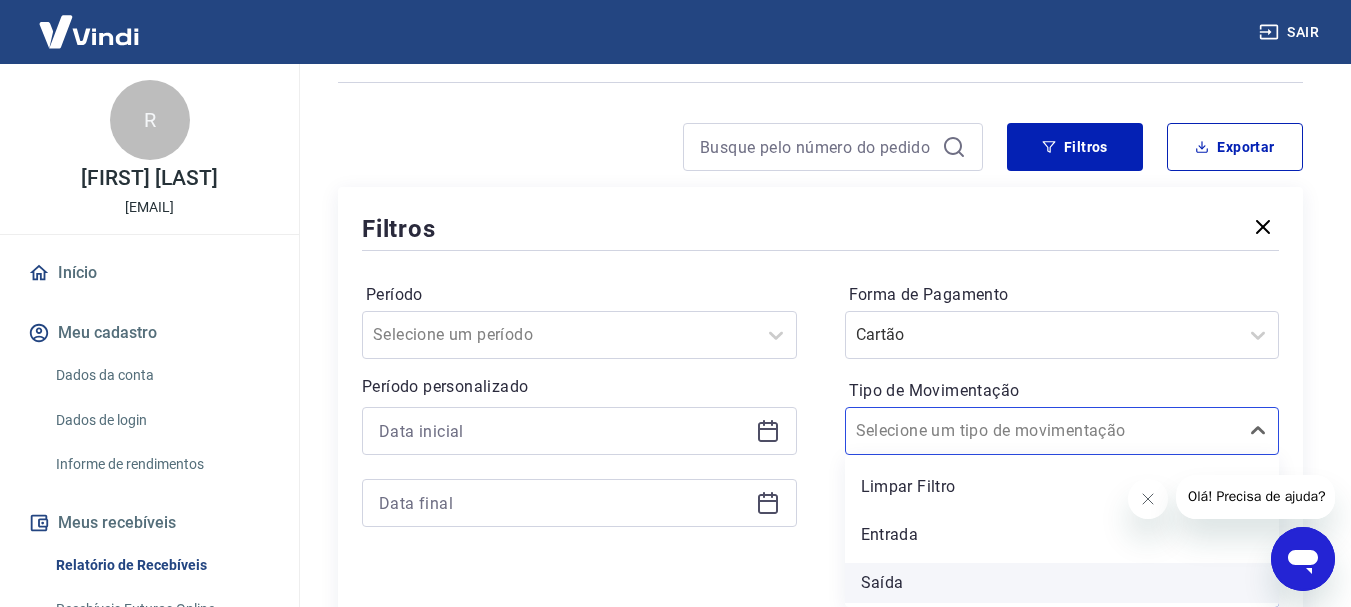 click on "Saída" at bounding box center [1062, 583] 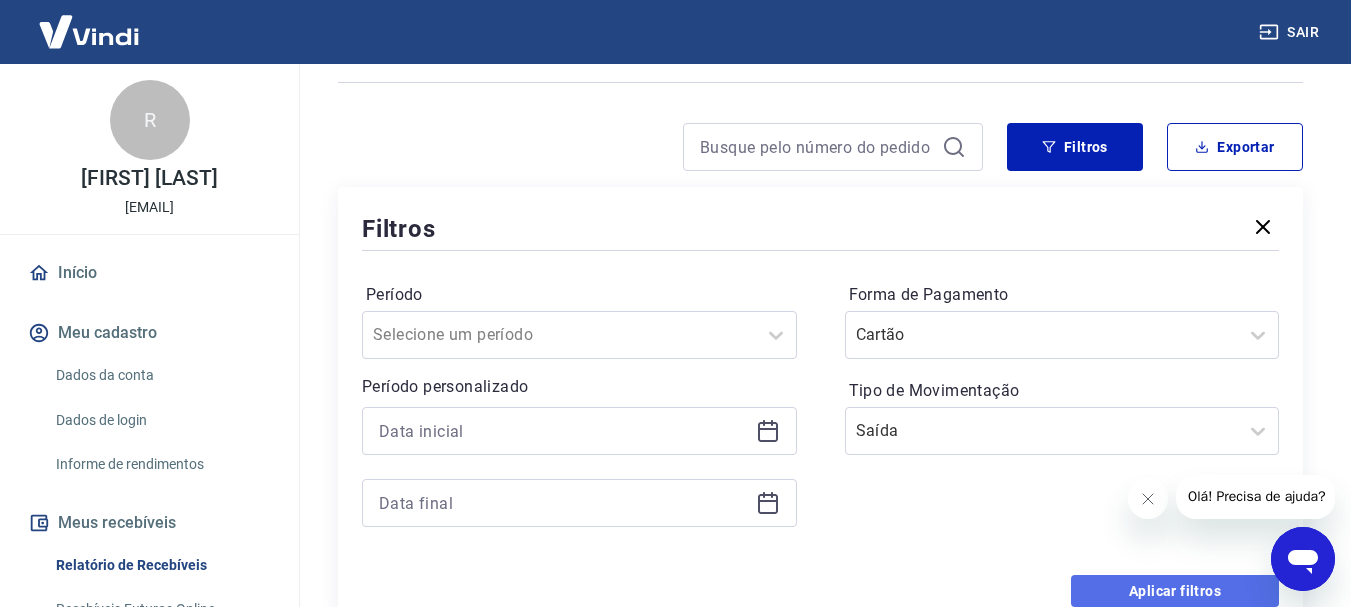 click on "Aplicar filtros" at bounding box center (1175, 591) 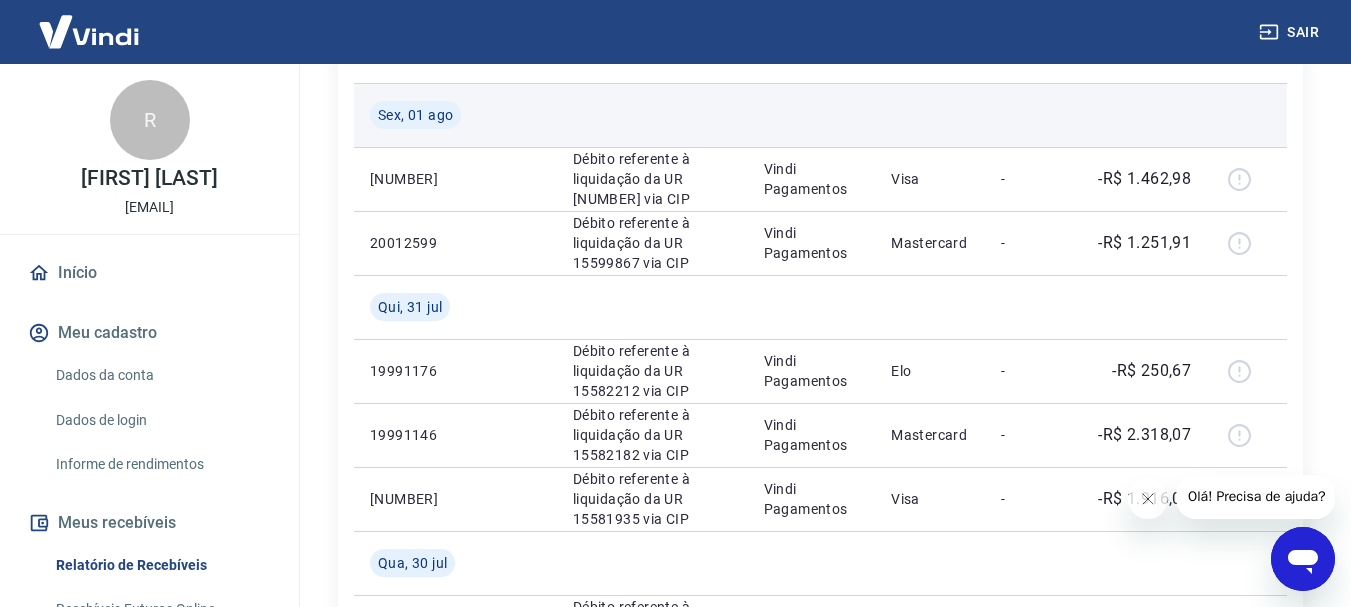 scroll, scrollTop: 544, scrollLeft: 0, axis: vertical 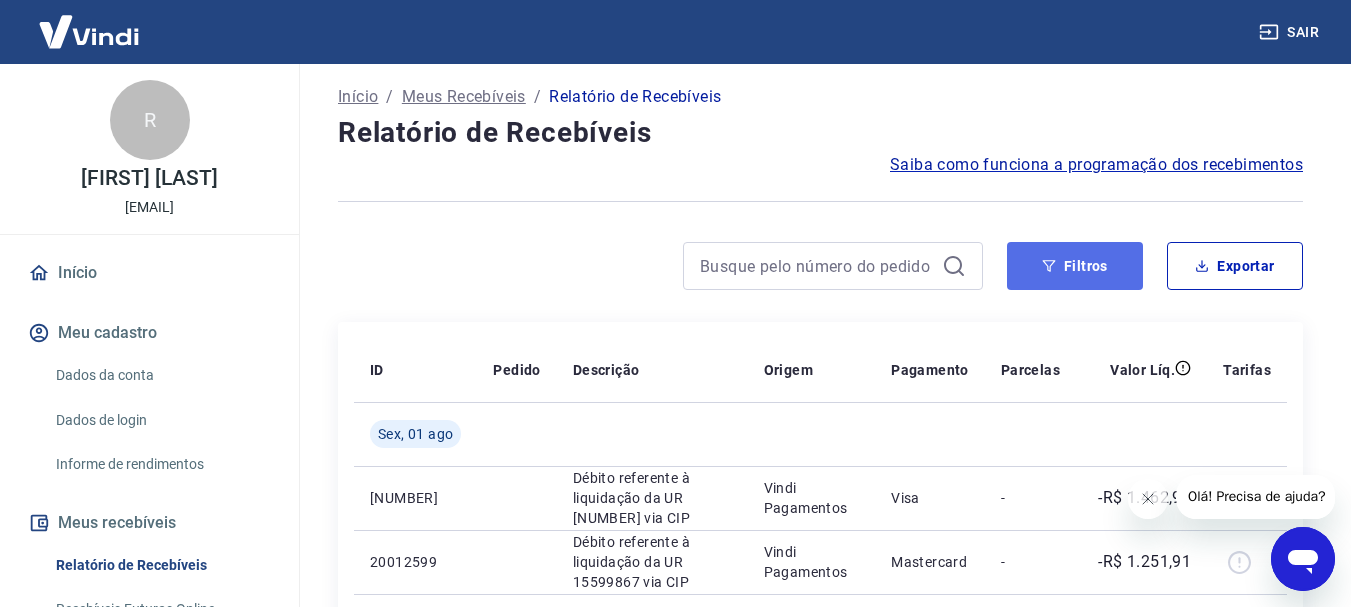 click on "Filtros" at bounding box center [1075, 266] 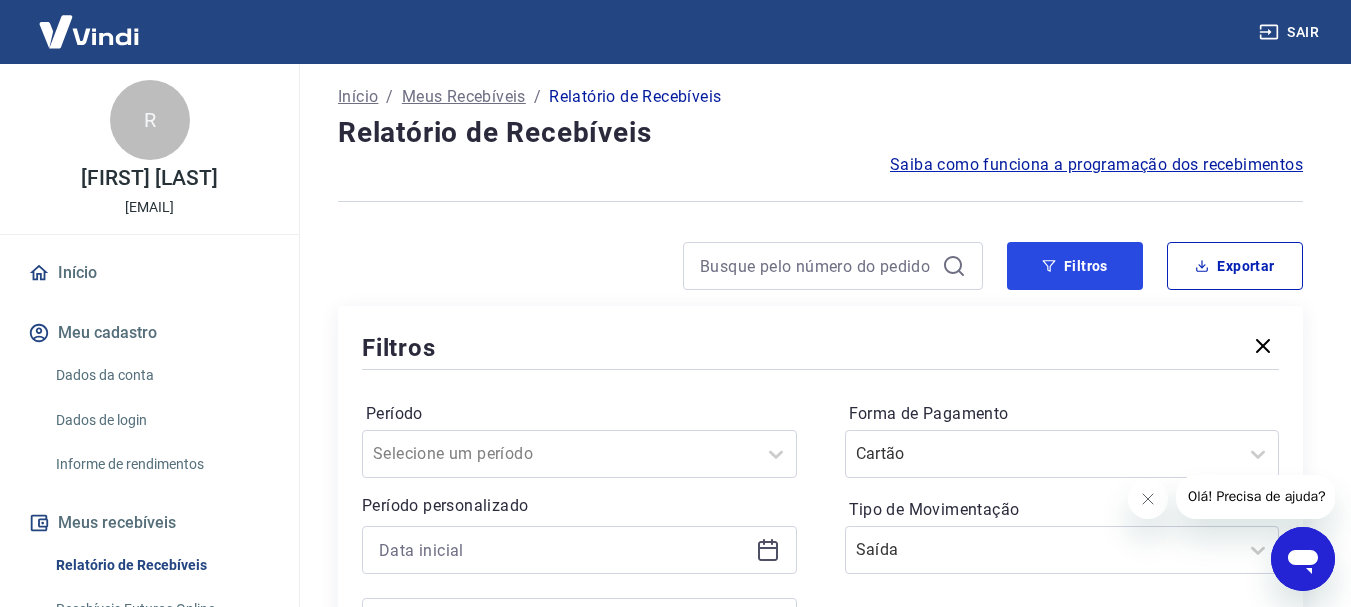 scroll, scrollTop: 325, scrollLeft: 0, axis: vertical 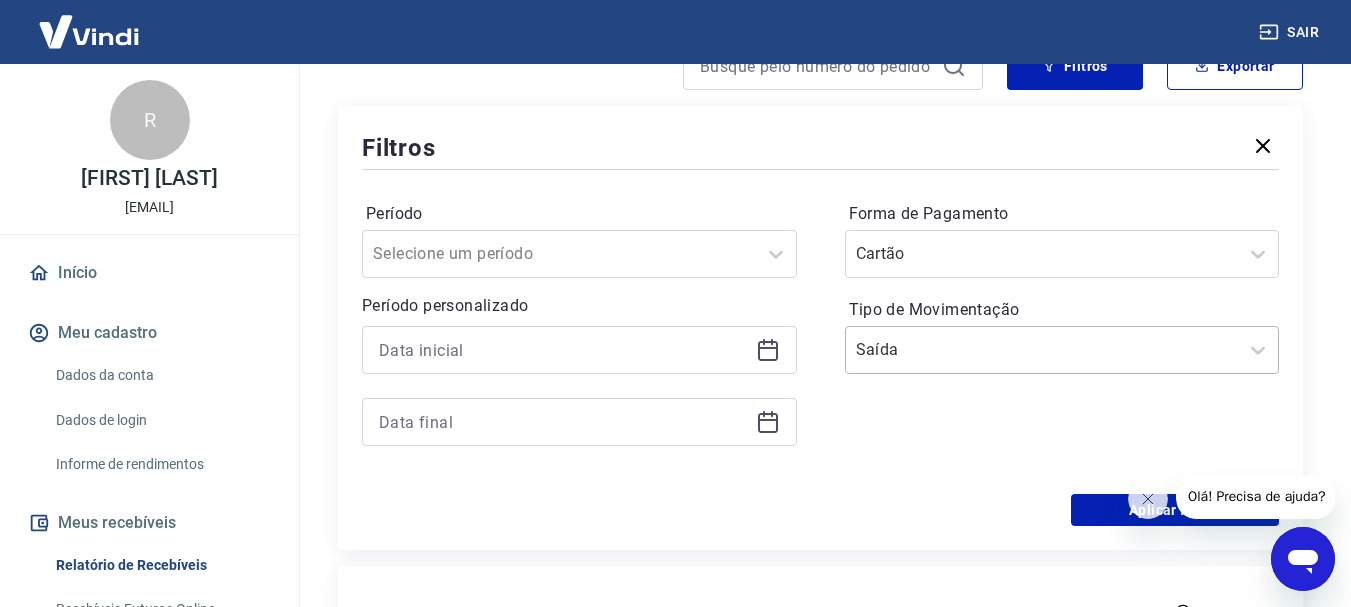 click on "Tipo de Movimentação" at bounding box center [957, 350] 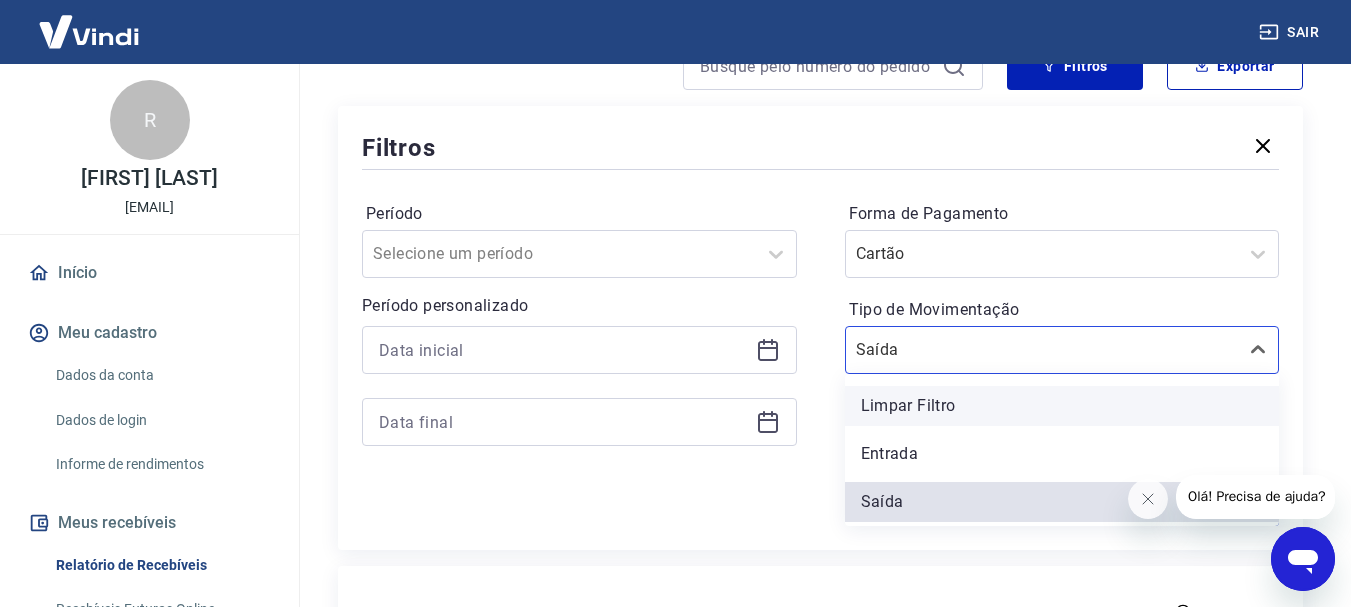 click on "Limpar Filtro" at bounding box center [1062, 406] 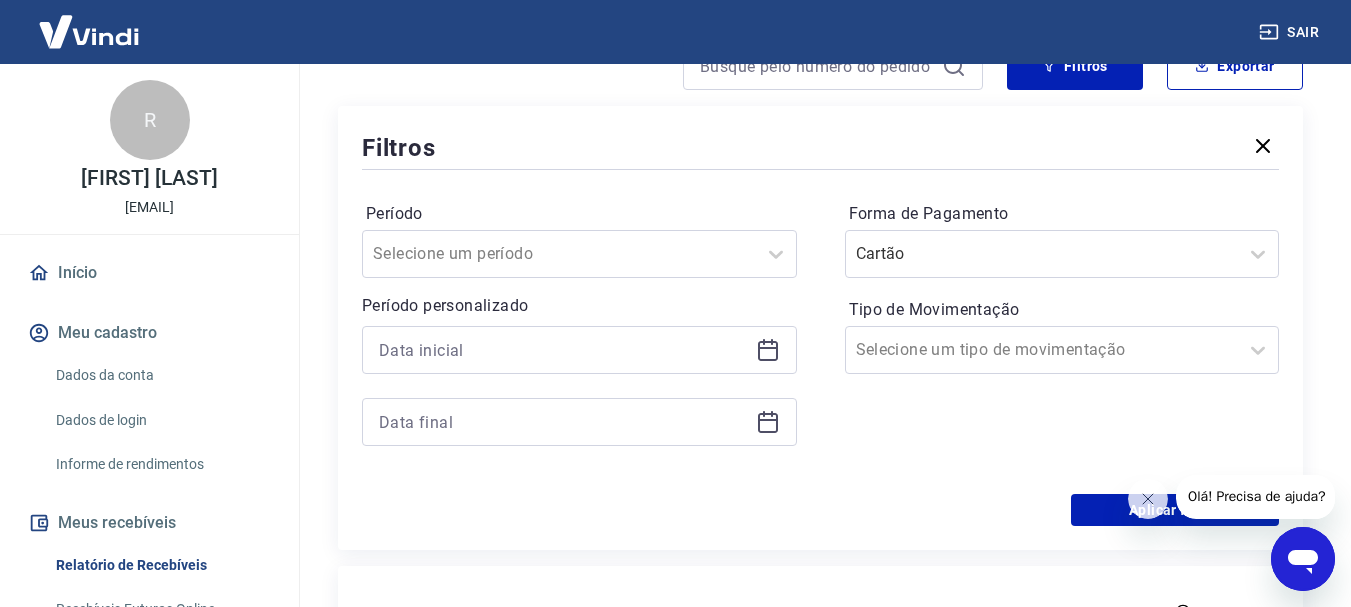 click 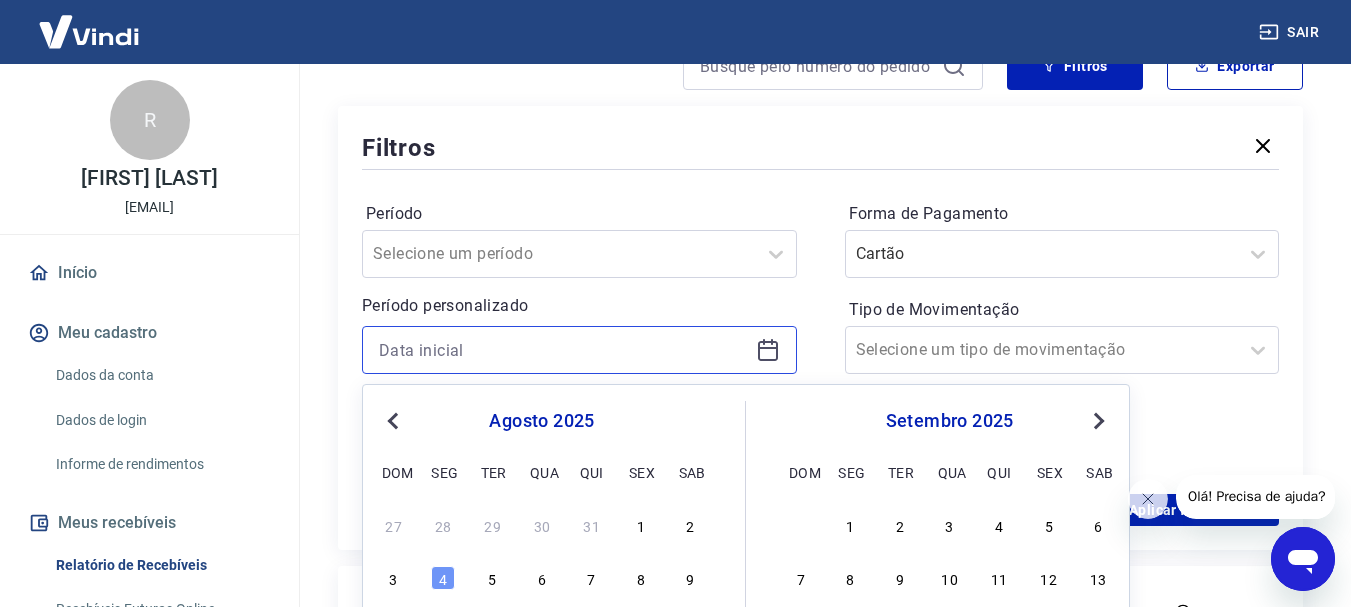 scroll, scrollTop: 425, scrollLeft: 0, axis: vertical 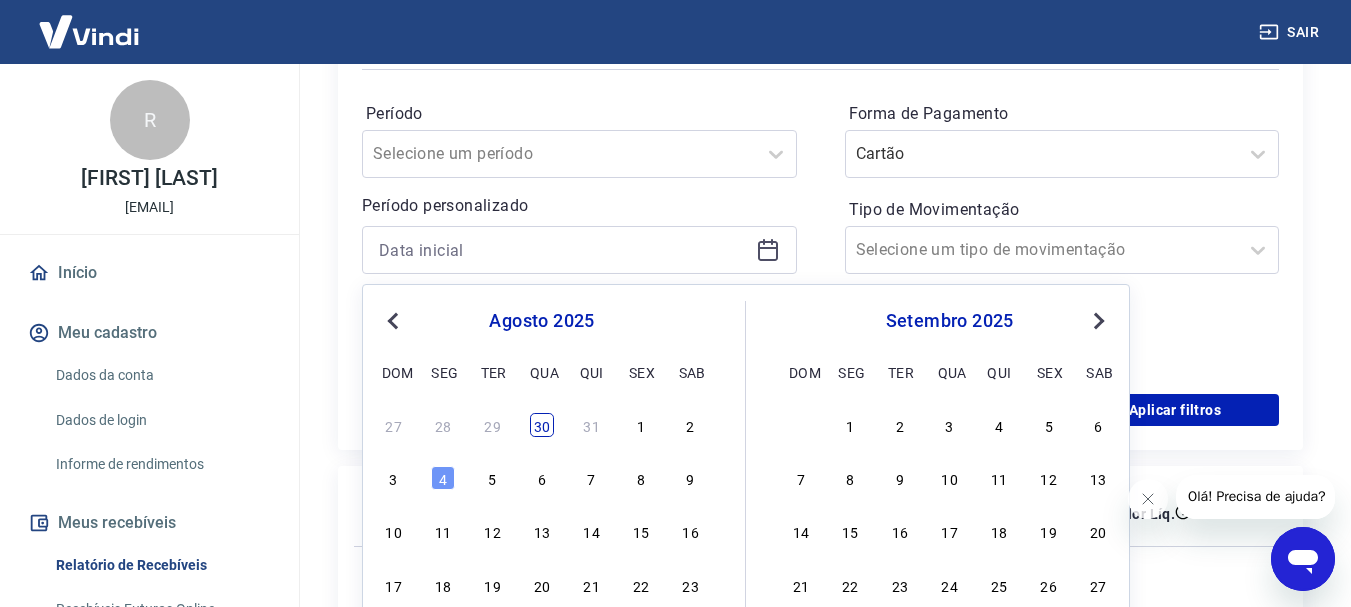 click on "30" at bounding box center [542, 425] 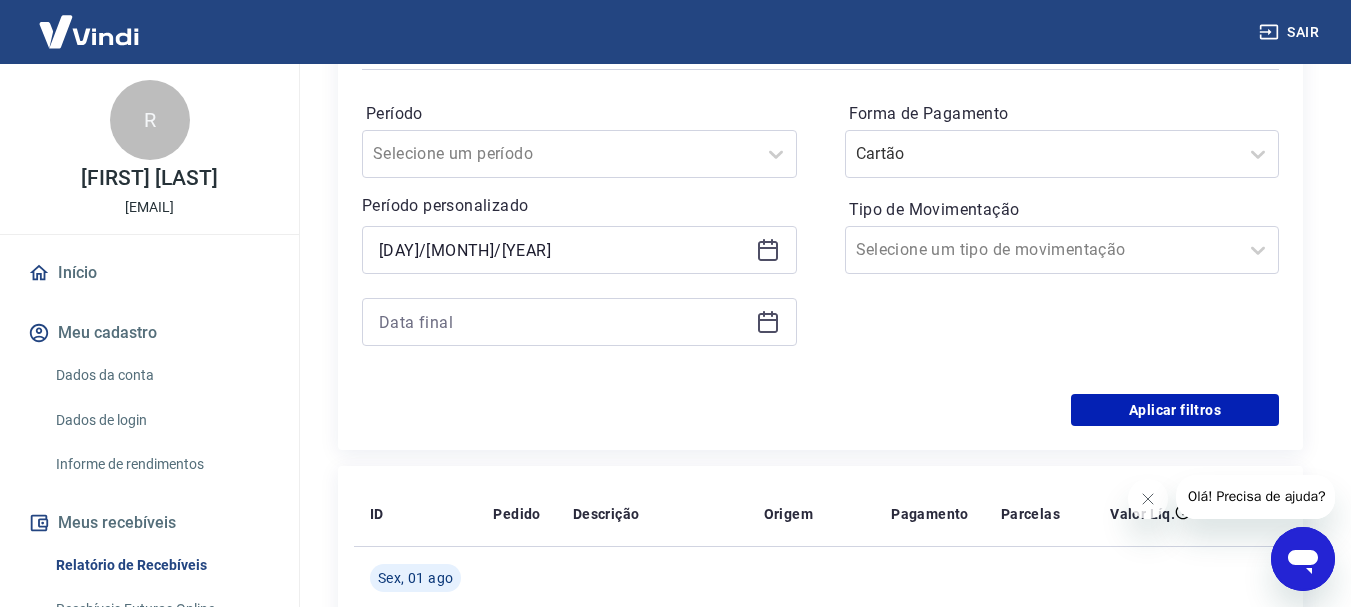 click 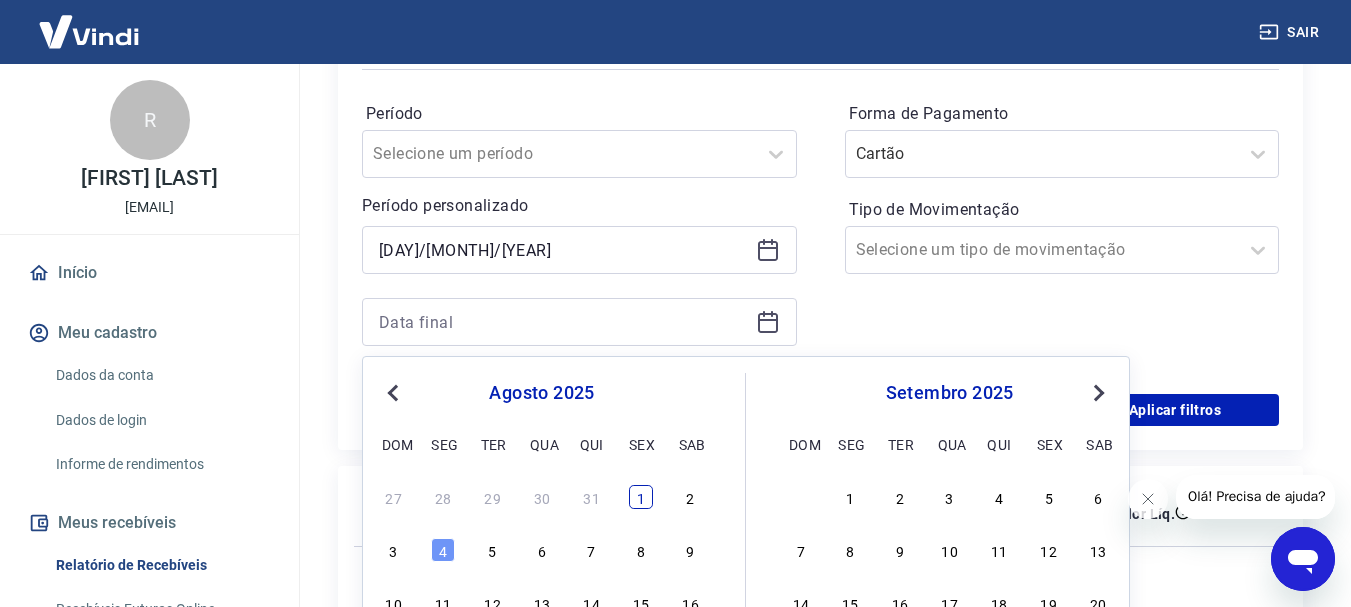 click on "1" at bounding box center [641, 497] 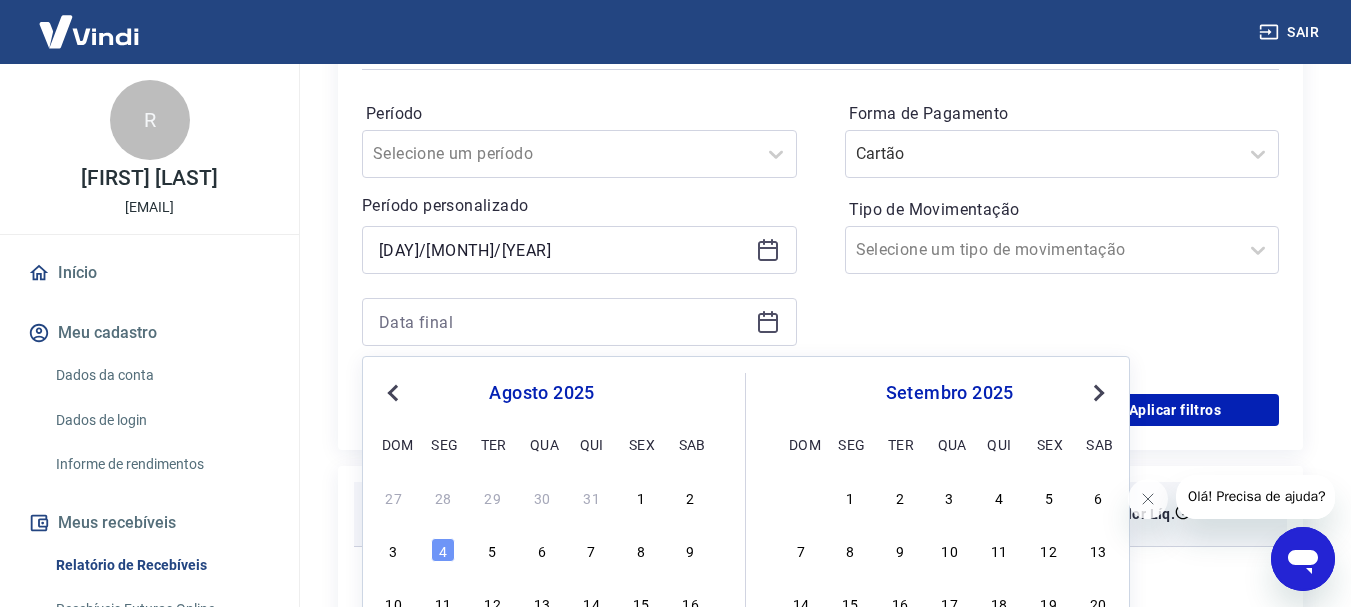 type on "01/08/2025" 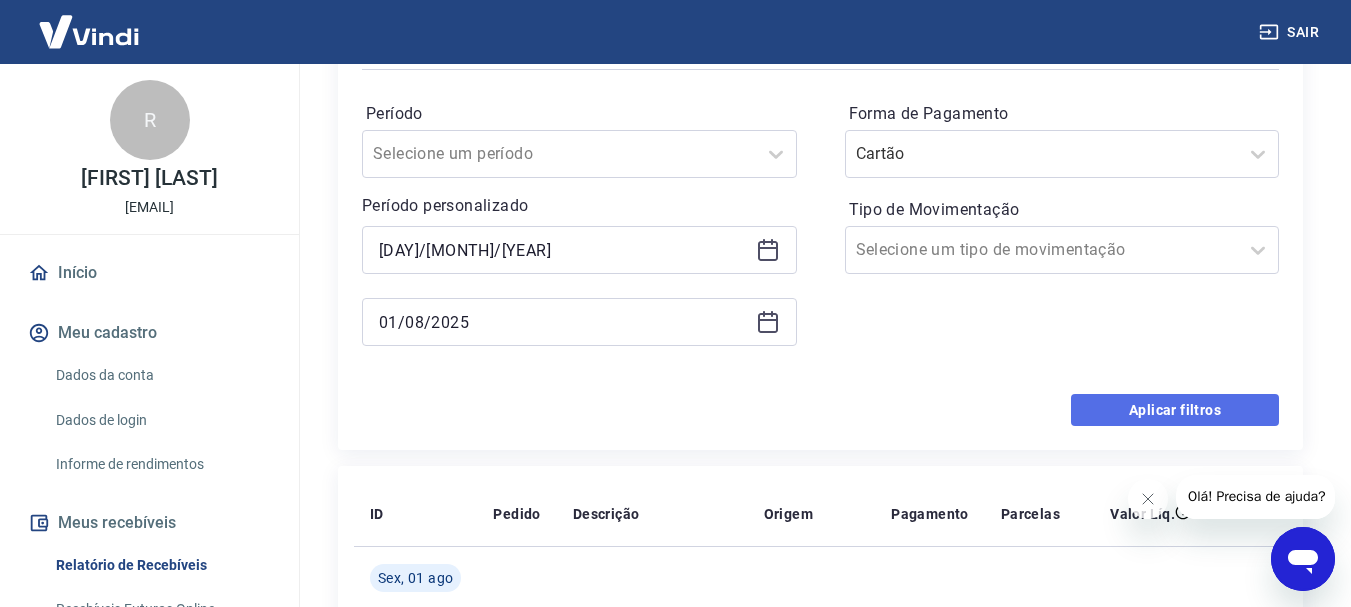 click on "Aplicar filtros" at bounding box center (1175, 410) 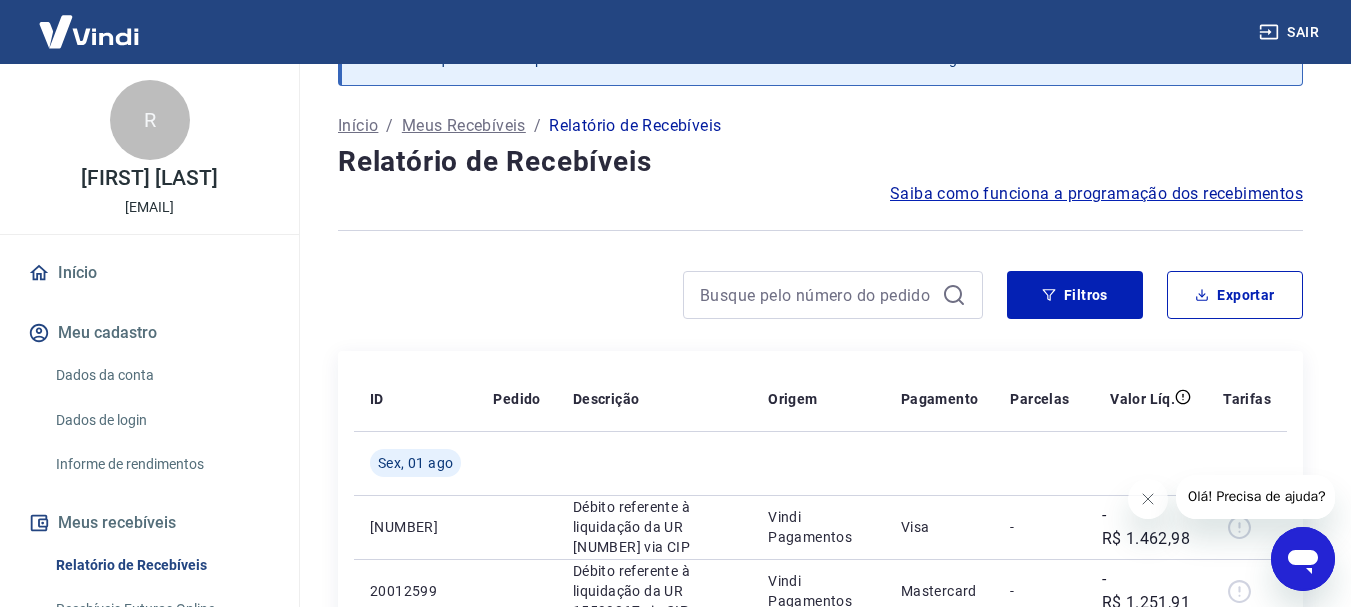 scroll, scrollTop: 425, scrollLeft: 0, axis: vertical 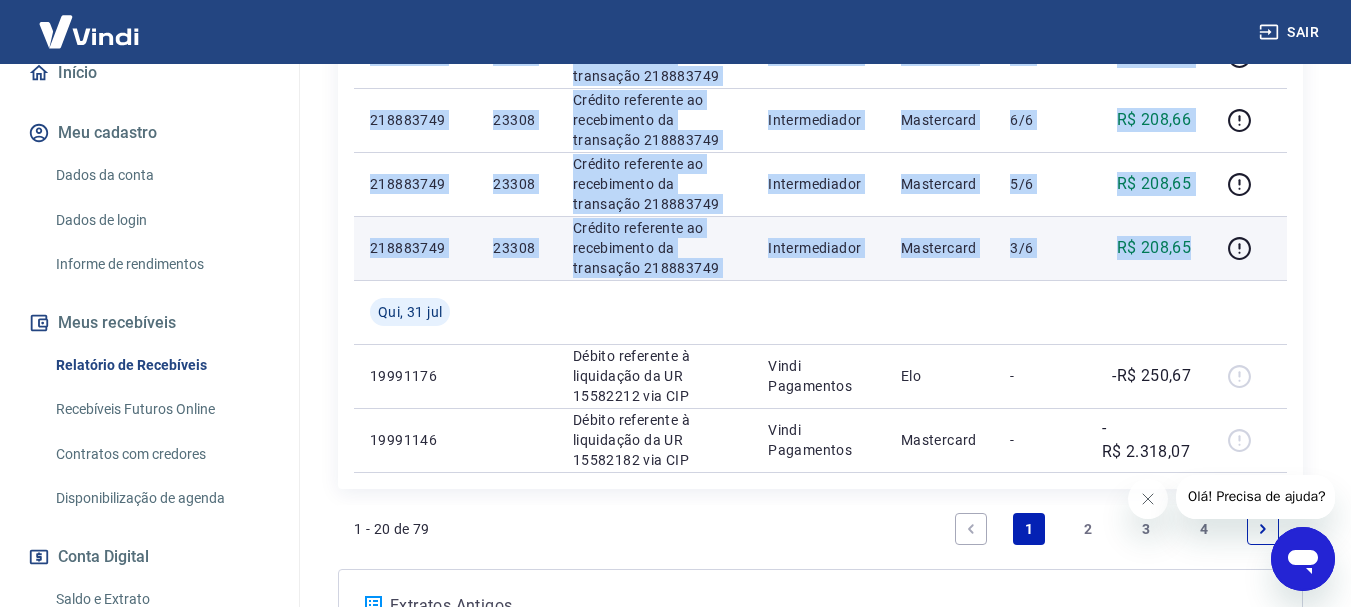 drag, startPoint x: 367, startPoint y: 324, endPoint x: 1195, endPoint y: 252, distance: 831.1245 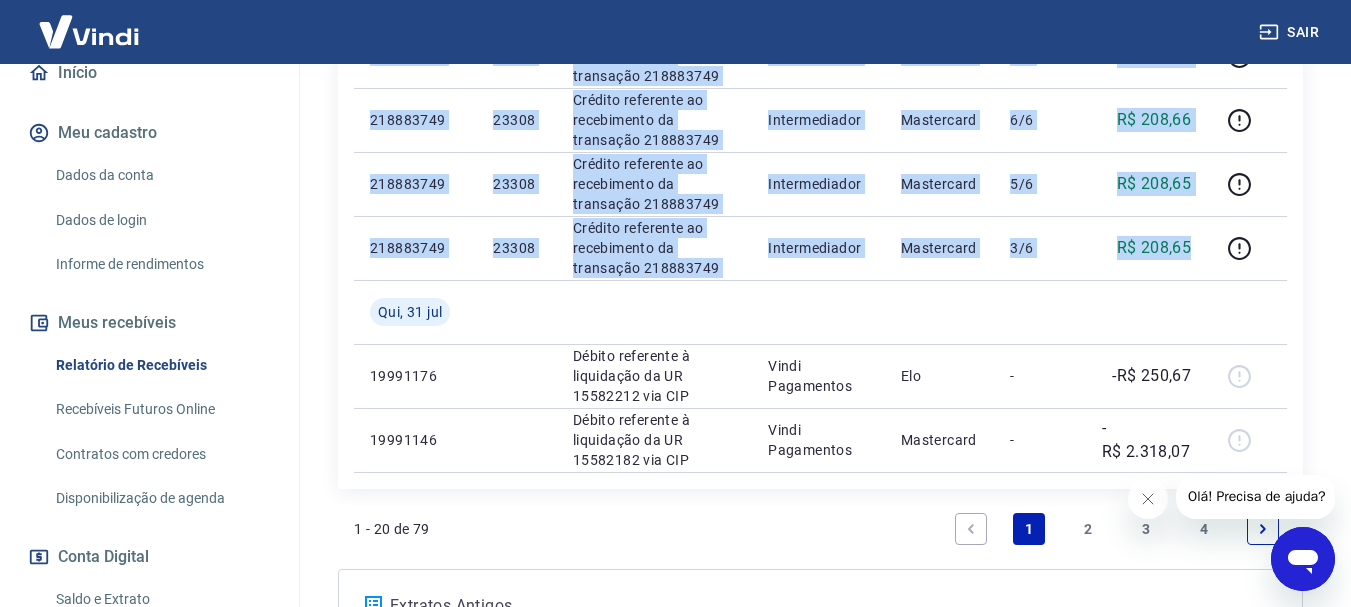 scroll, scrollTop: 1563, scrollLeft: 0, axis: vertical 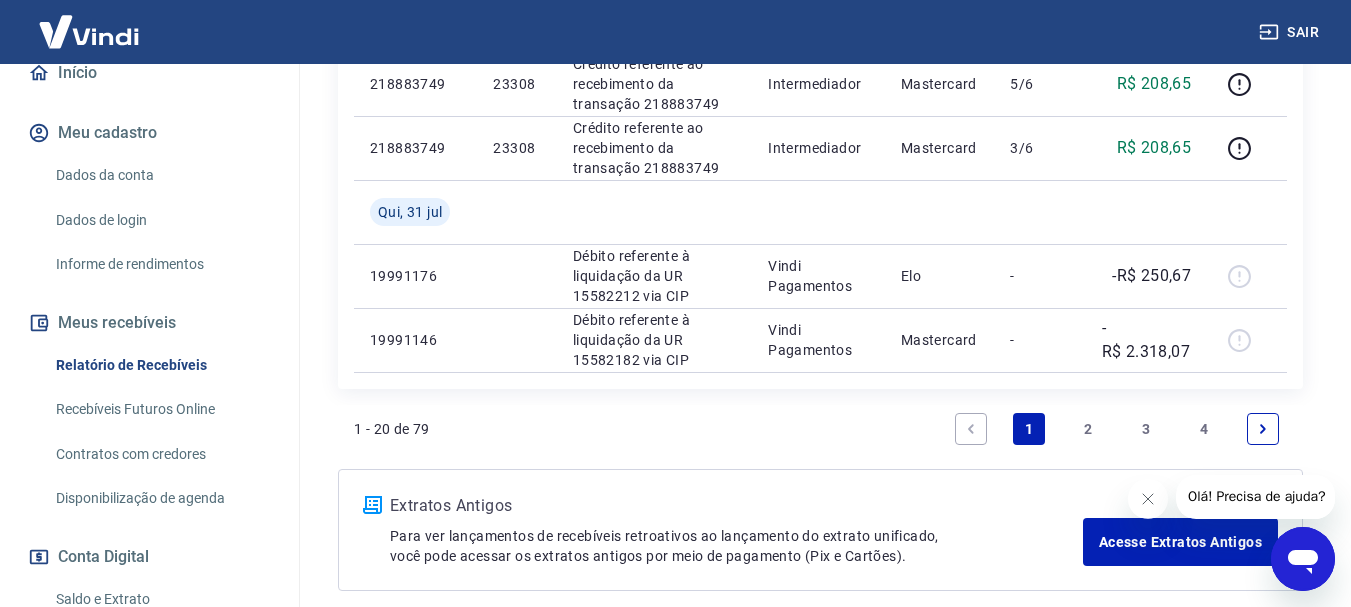 click at bounding box center (1263, 429) 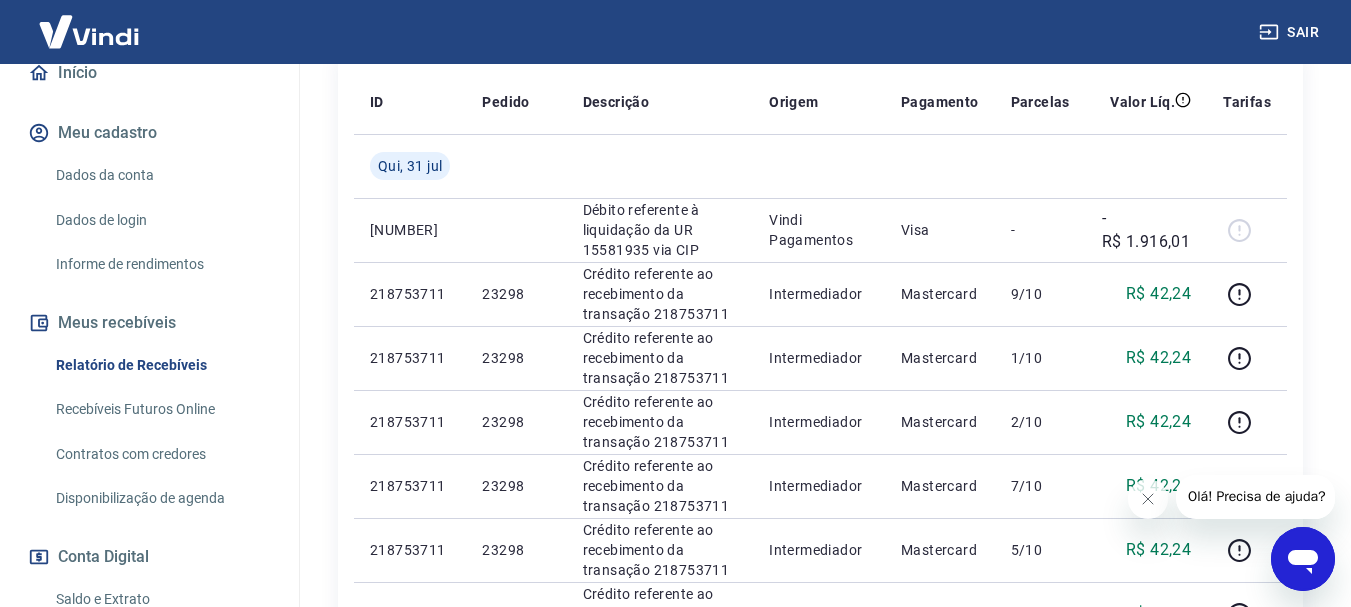 scroll, scrollTop: 493, scrollLeft: 0, axis: vertical 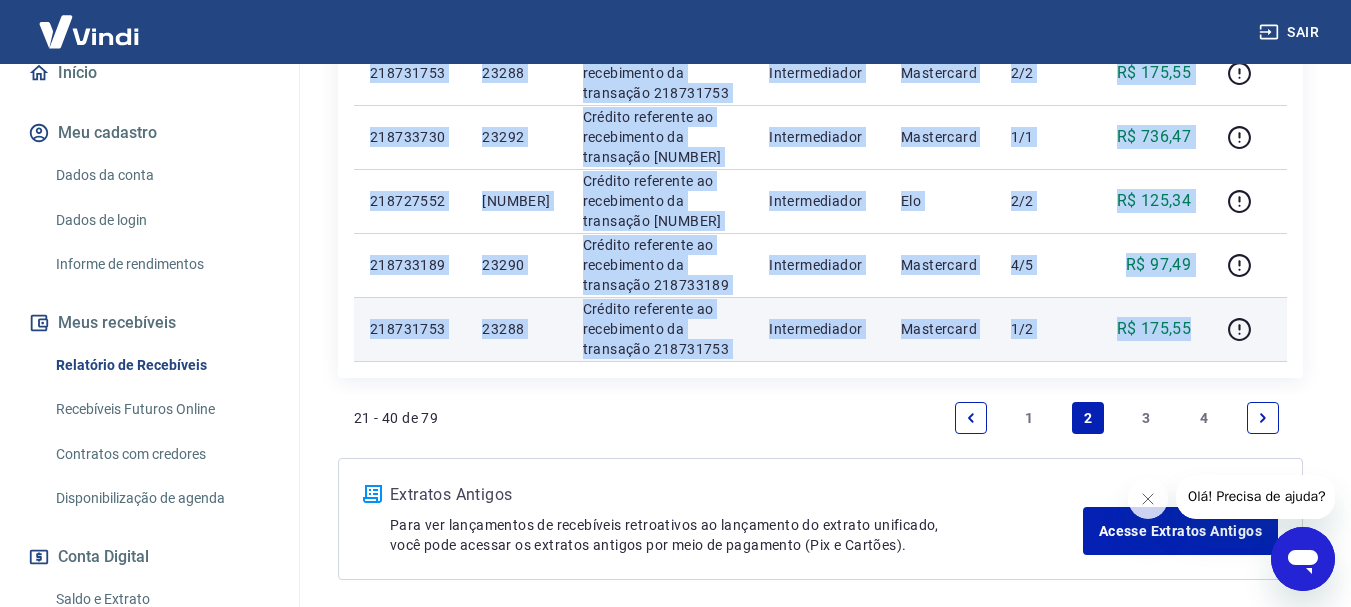 drag, startPoint x: 367, startPoint y: 196, endPoint x: 1190, endPoint y: 334, distance: 834.4897 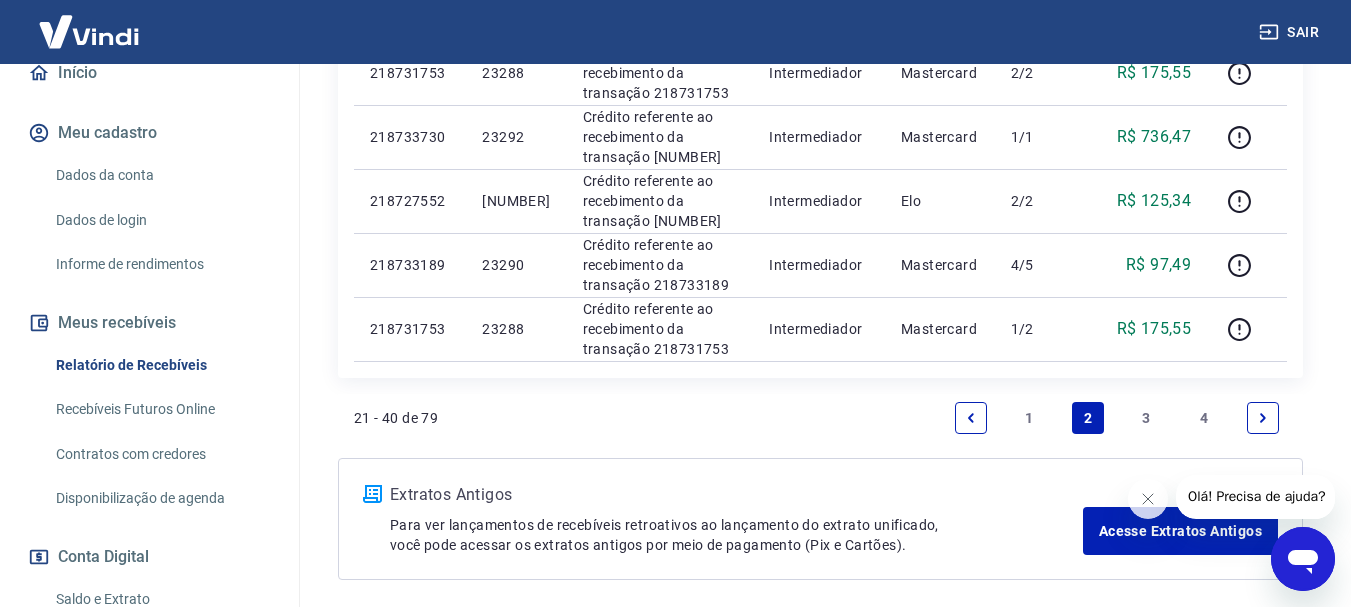 click 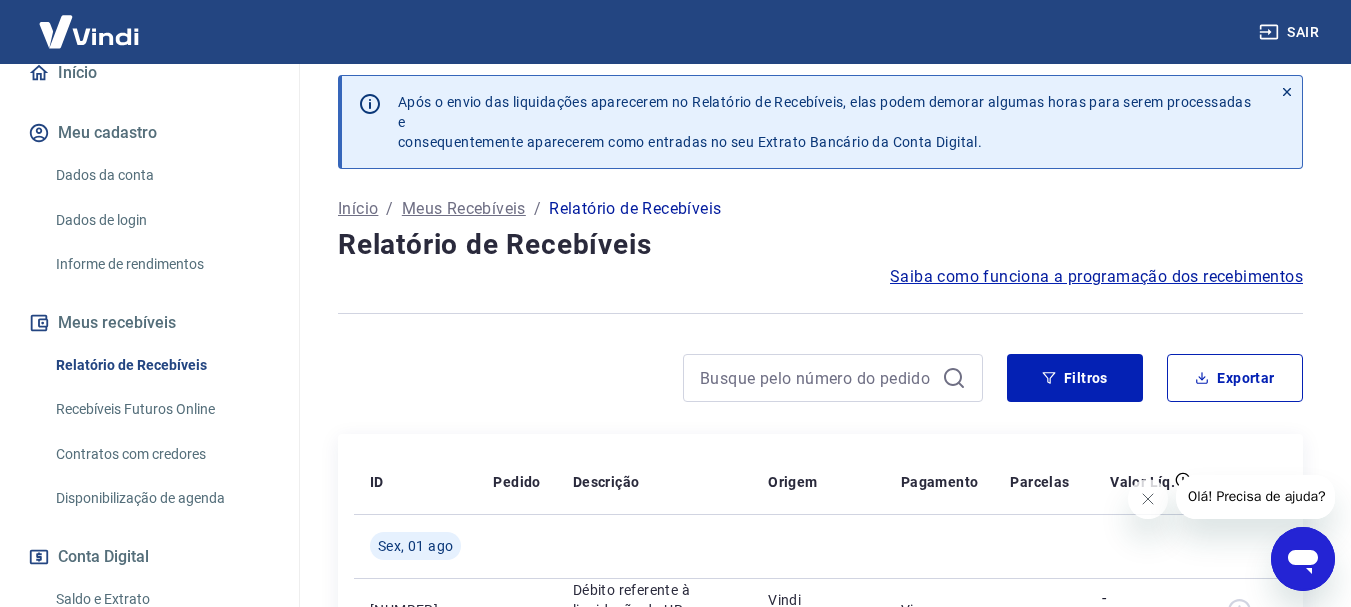 scroll, scrollTop: 1574, scrollLeft: 0, axis: vertical 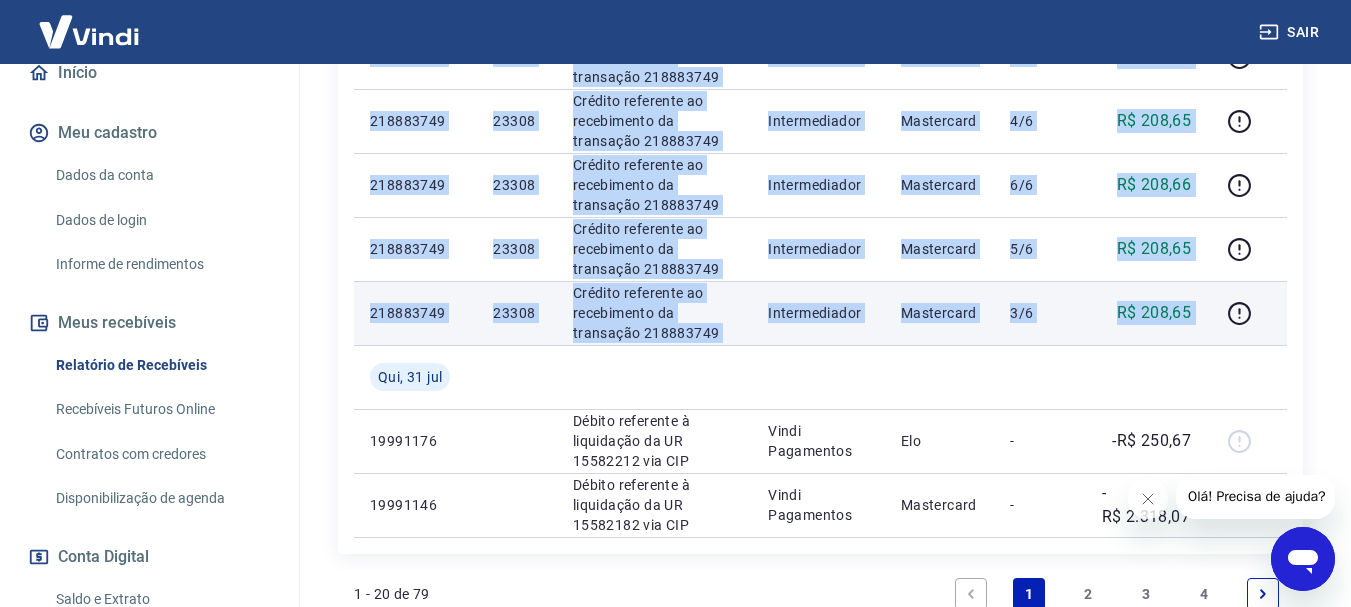 drag, startPoint x: 372, startPoint y: 279, endPoint x: 1203, endPoint y: 323, distance: 832.16406 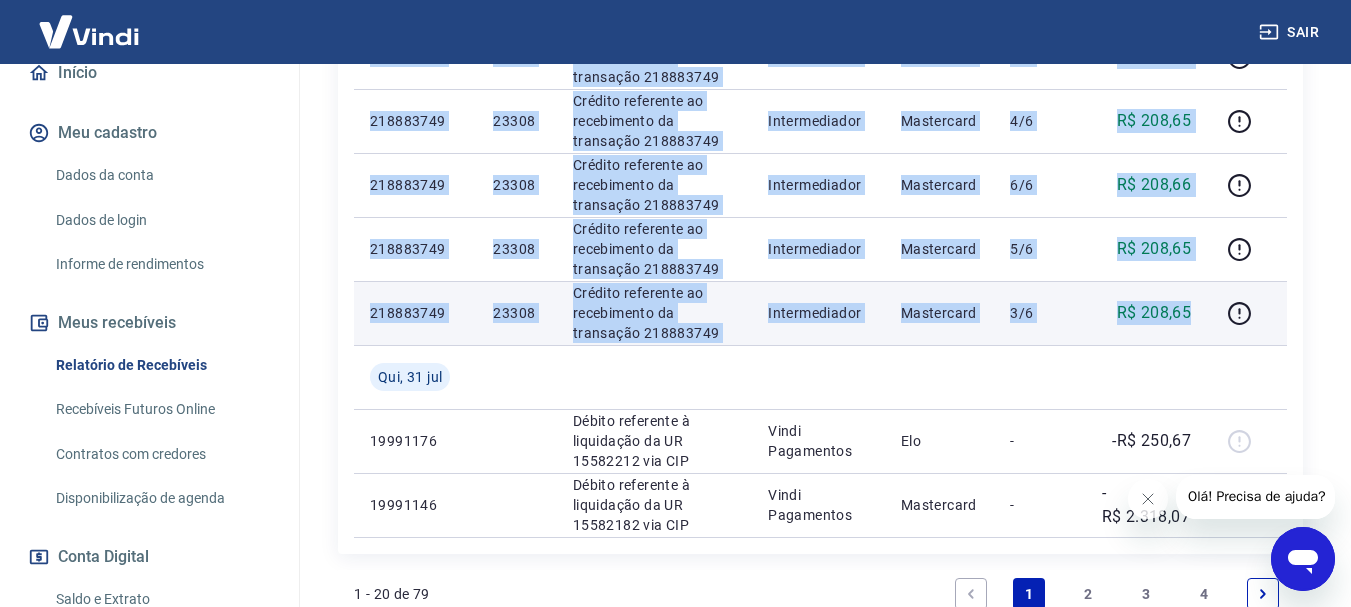 click on "R$ 208,65" at bounding box center (1147, 313) 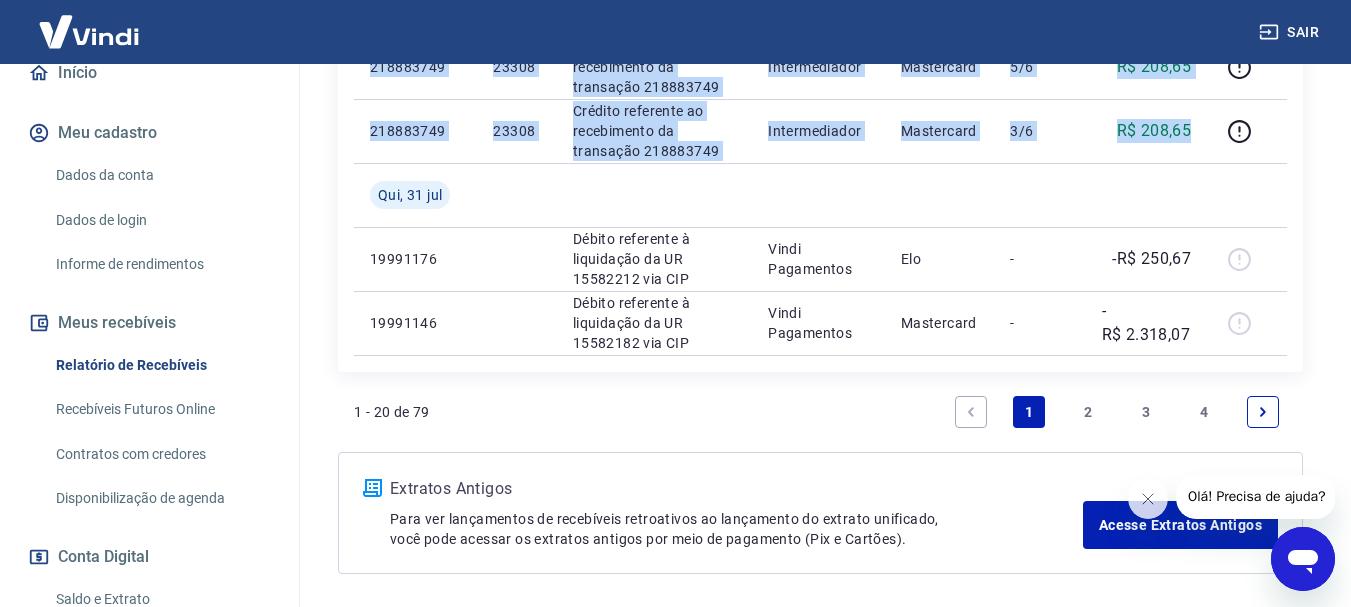 scroll, scrollTop: 1657, scrollLeft: 0, axis: vertical 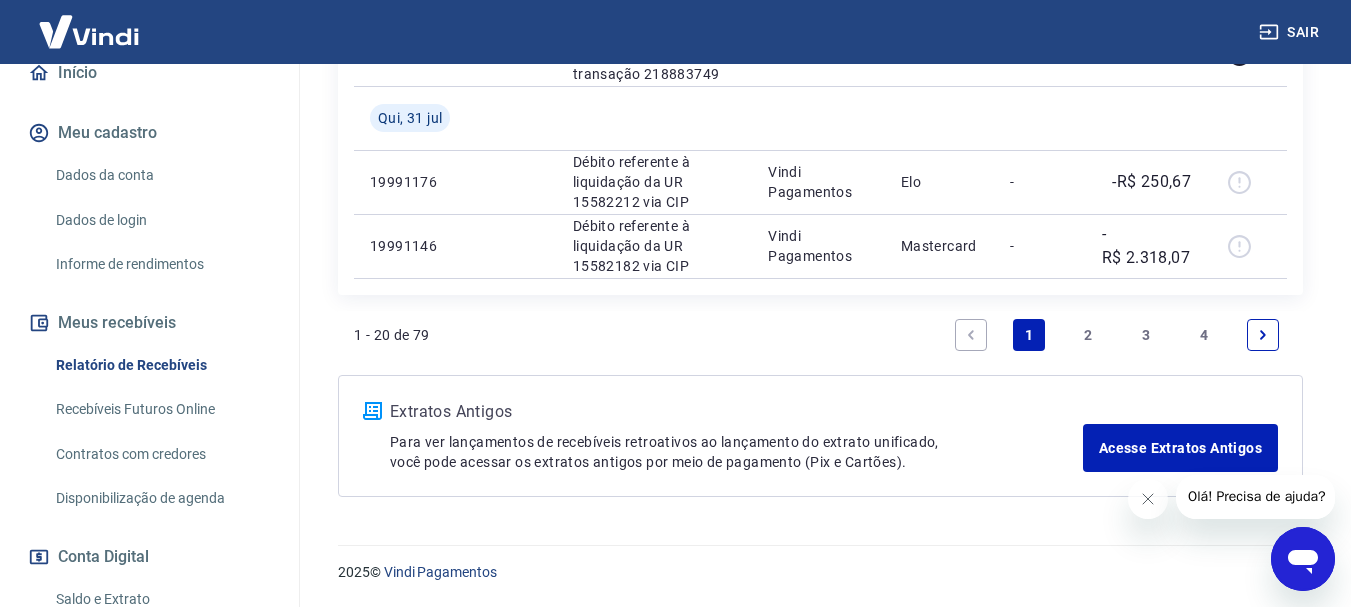 click 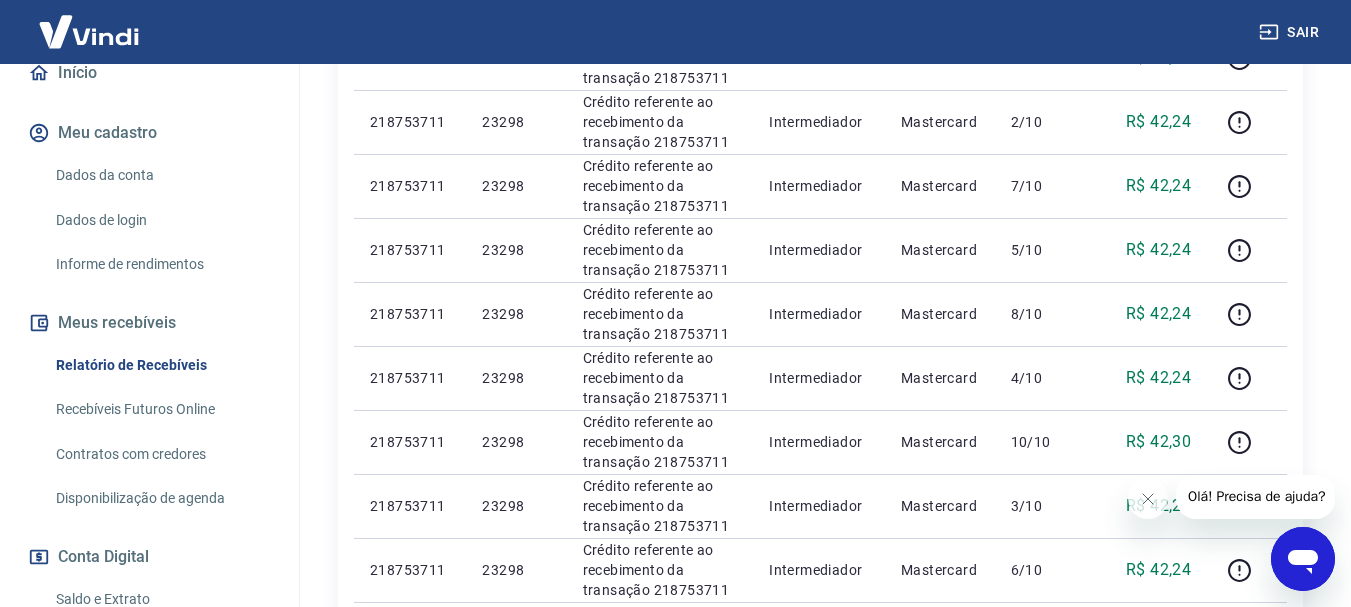 scroll, scrollTop: 493, scrollLeft: 0, axis: vertical 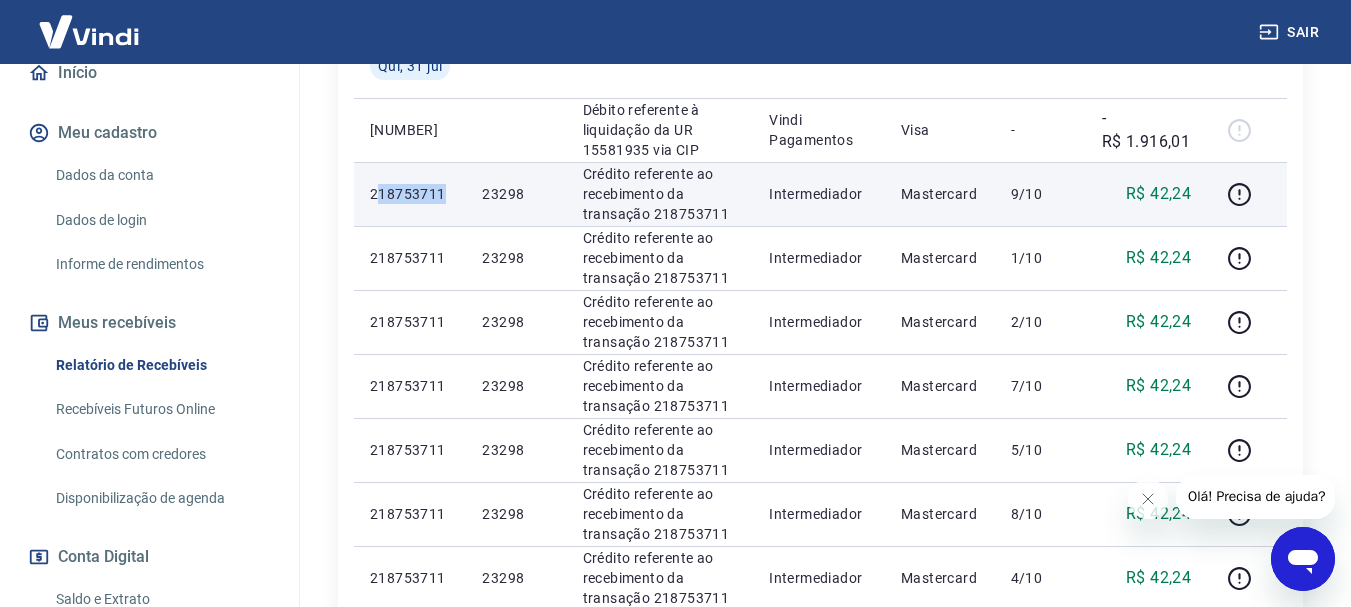 drag, startPoint x: 375, startPoint y: 190, endPoint x: 443, endPoint y: 196, distance: 68.26419 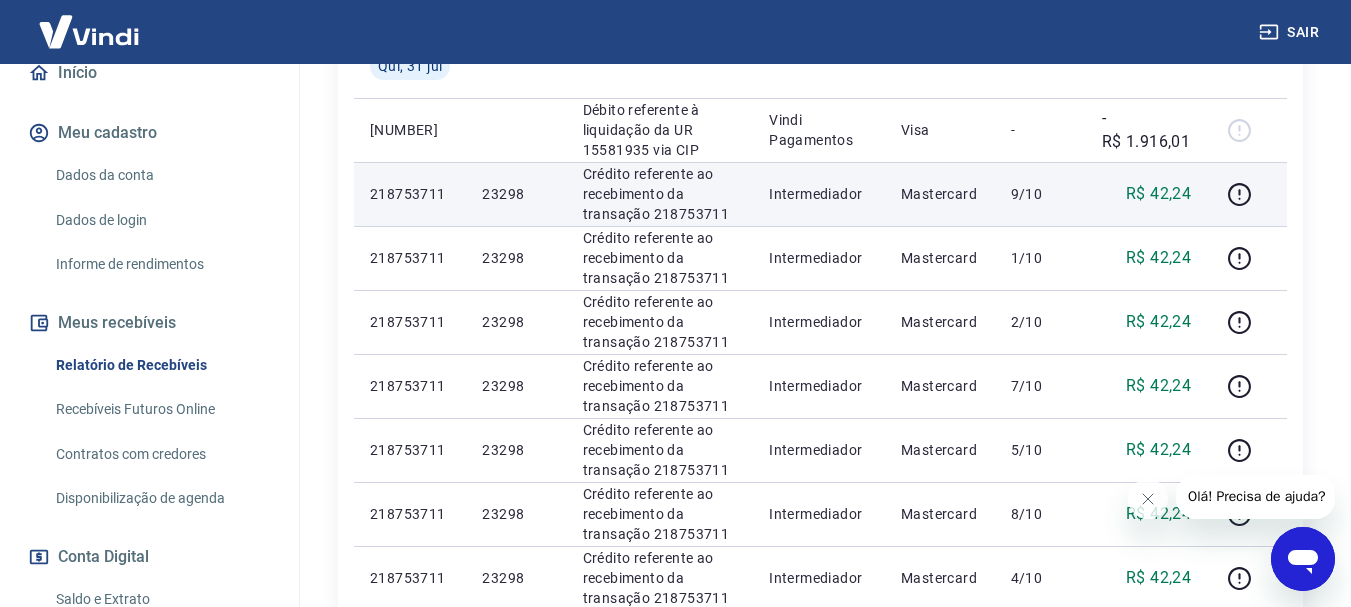 click on "218753711" at bounding box center [410, 194] 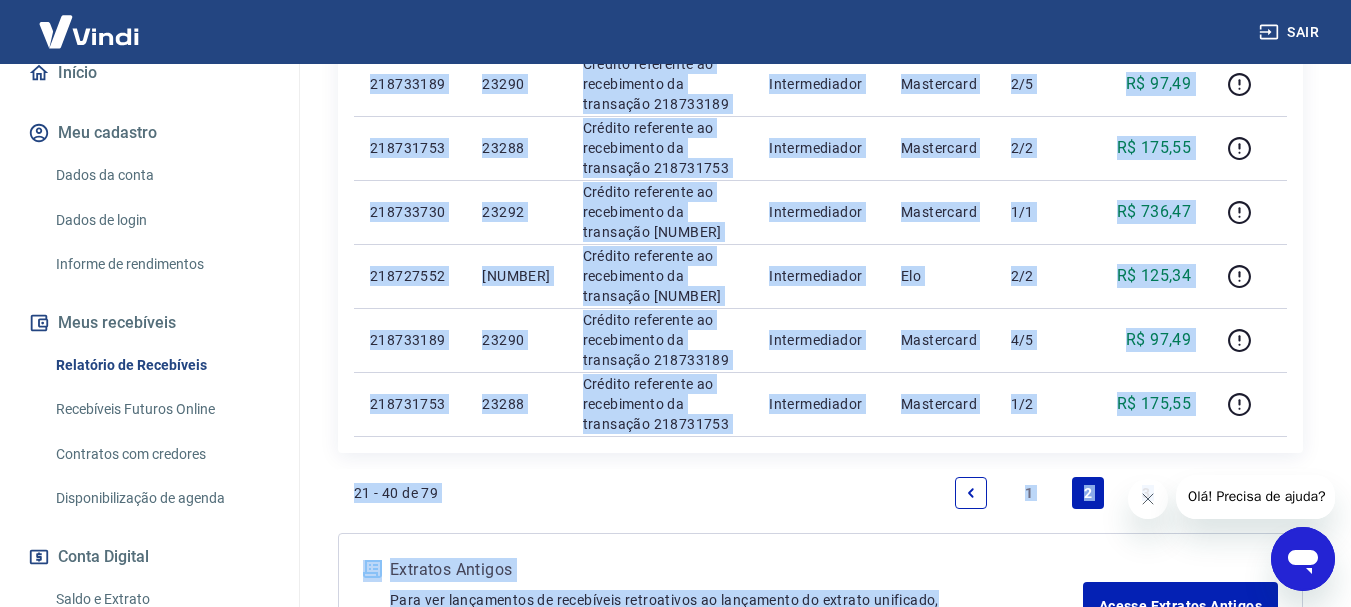 scroll, scrollTop: 1447, scrollLeft: 0, axis: vertical 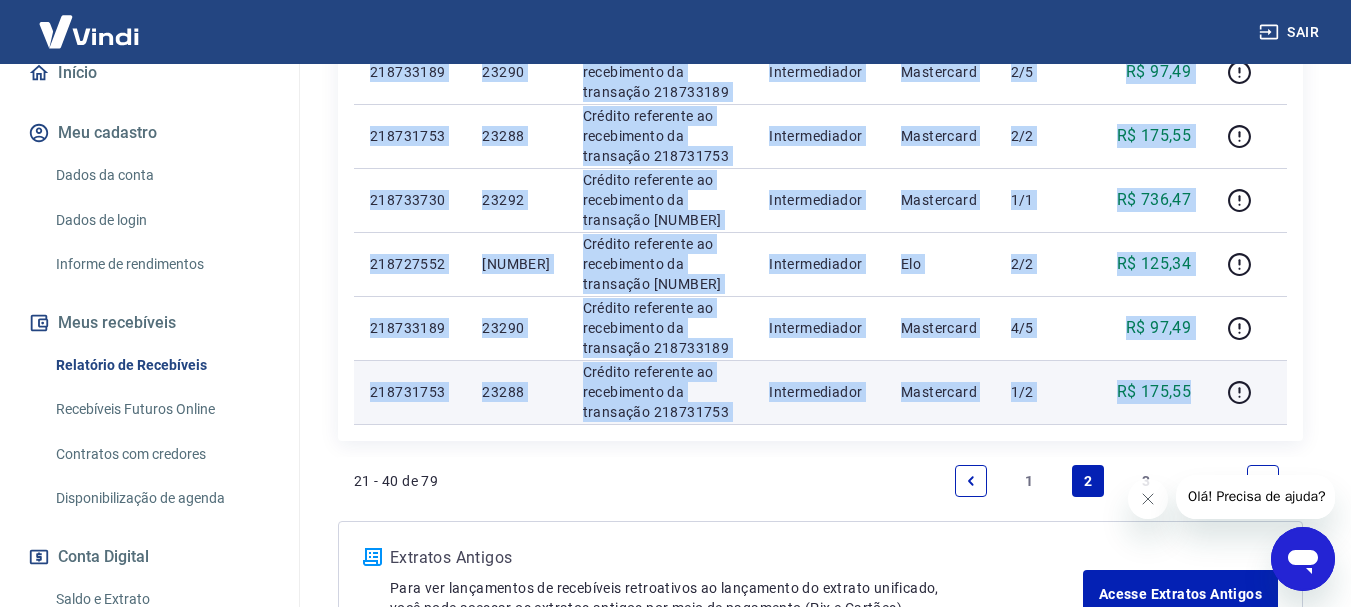 drag, startPoint x: 372, startPoint y: 192, endPoint x: 1191, endPoint y: 410, distance: 847.51697 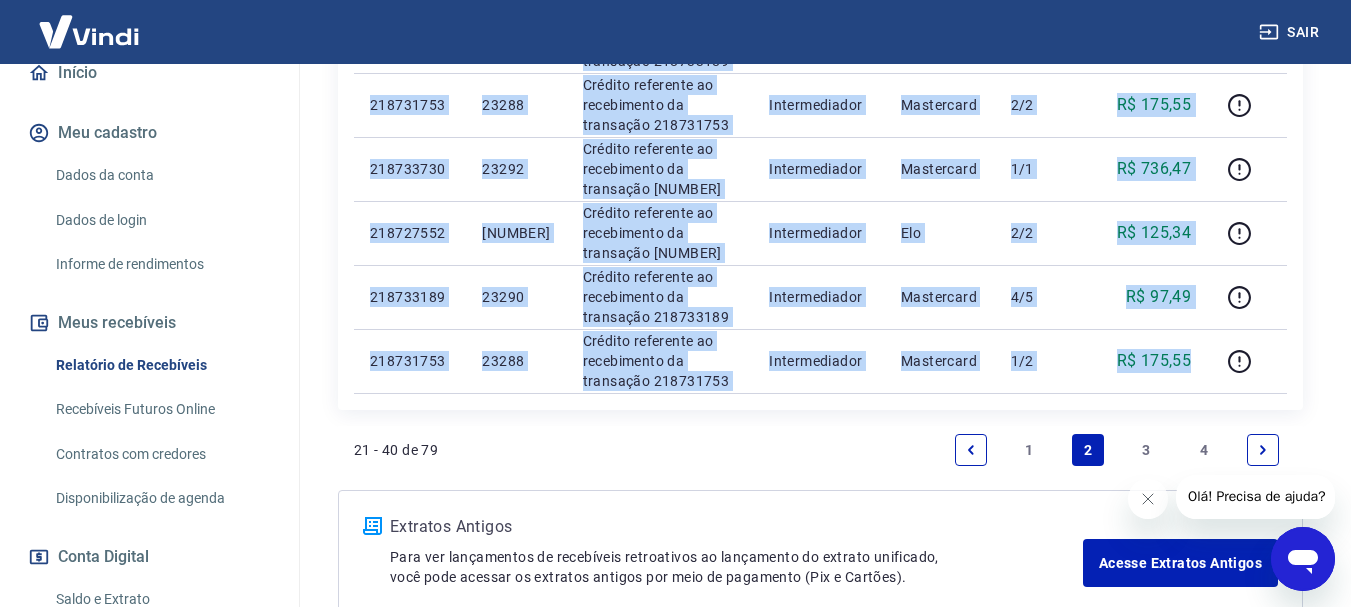 scroll, scrollTop: 1493, scrollLeft: 0, axis: vertical 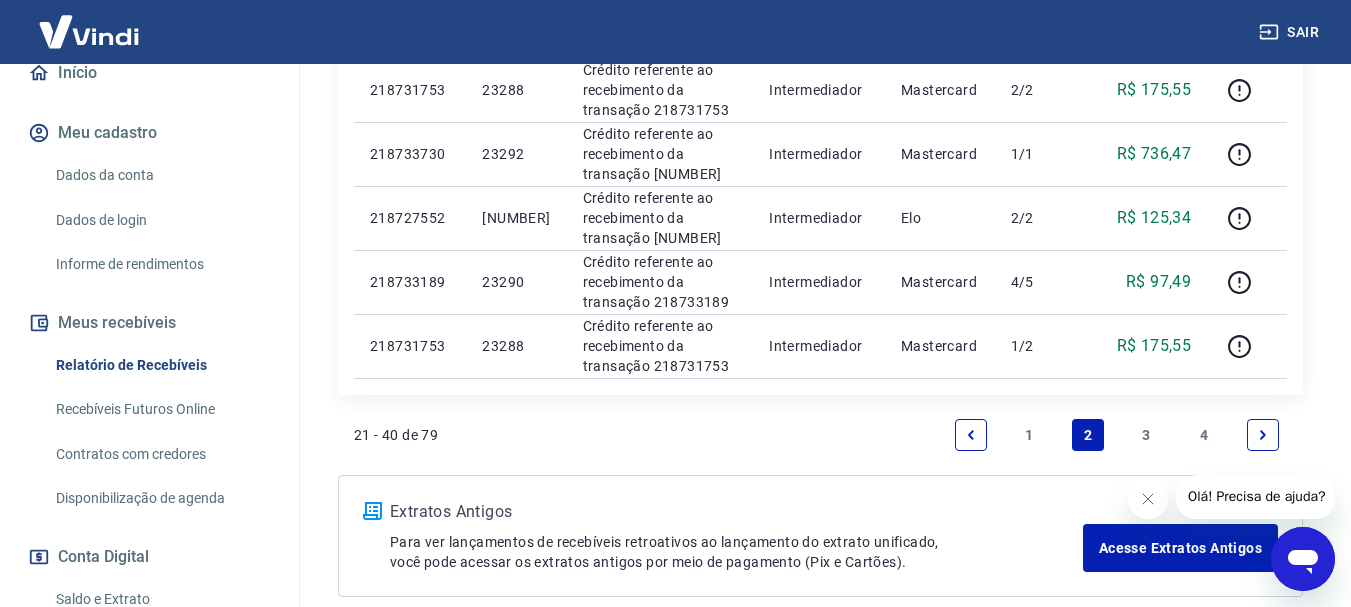 click 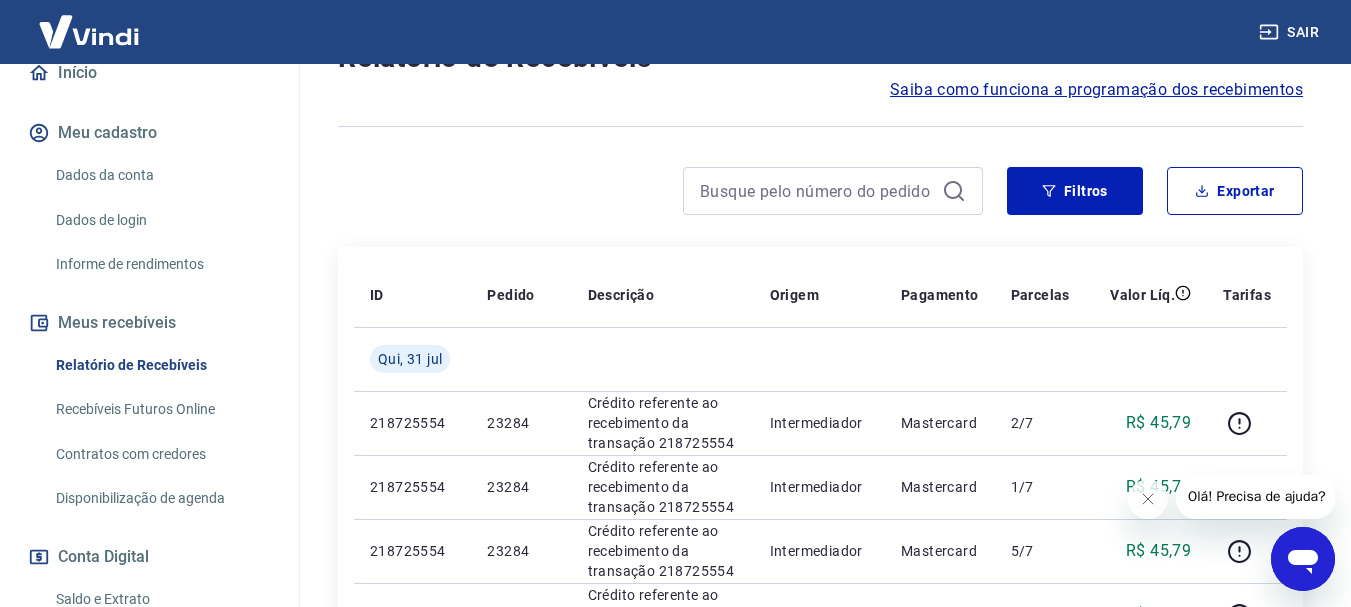 scroll, scrollTop: 300, scrollLeft: 0, axis: vertical 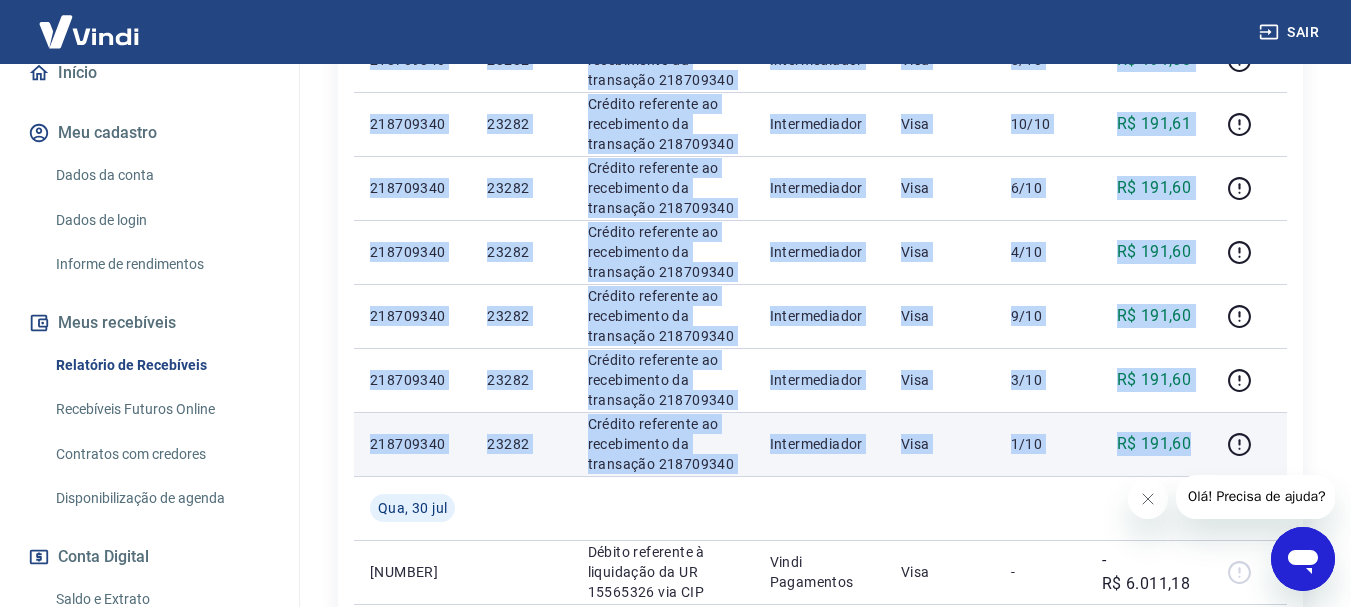 drag, startPoint x: 369, startPoint y: 318, endPoint x: 1195, endPoint y: 450, distance: 836.4807 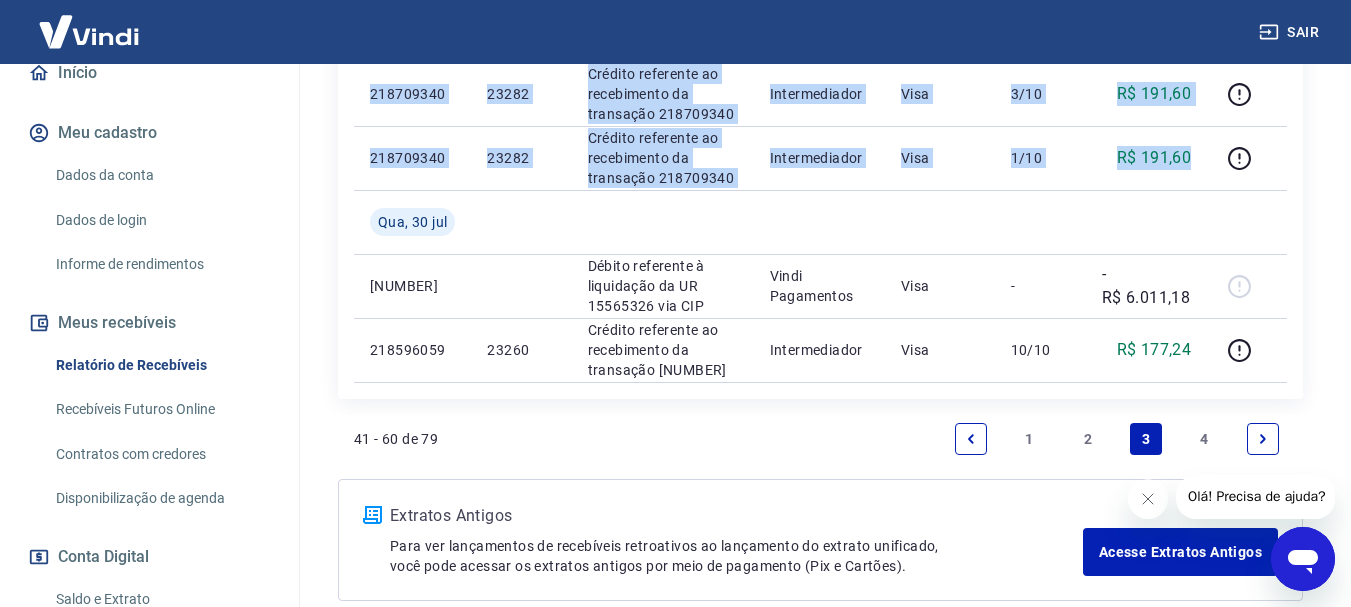 scroll, scrollTop: 1557, scrollLeft: 0, axis: vertical 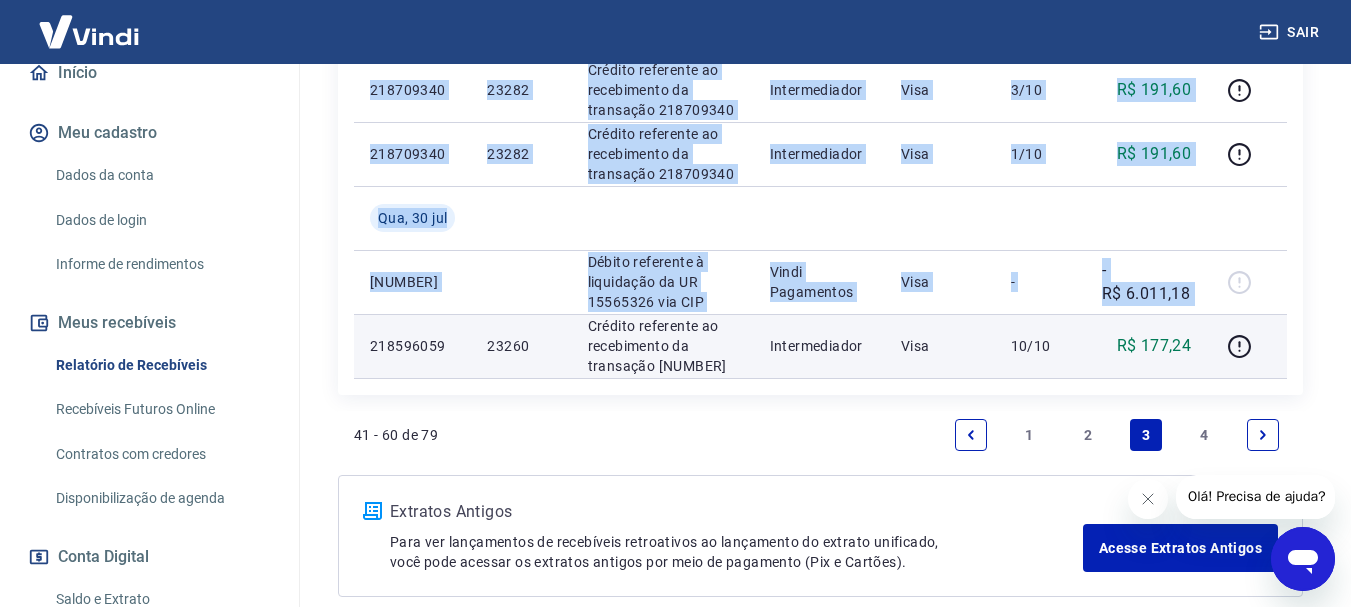 drag, startPoint x: 372, startPoint y: 339, endPoint x: 1212, endPoint y: 343, distance: 840.0095 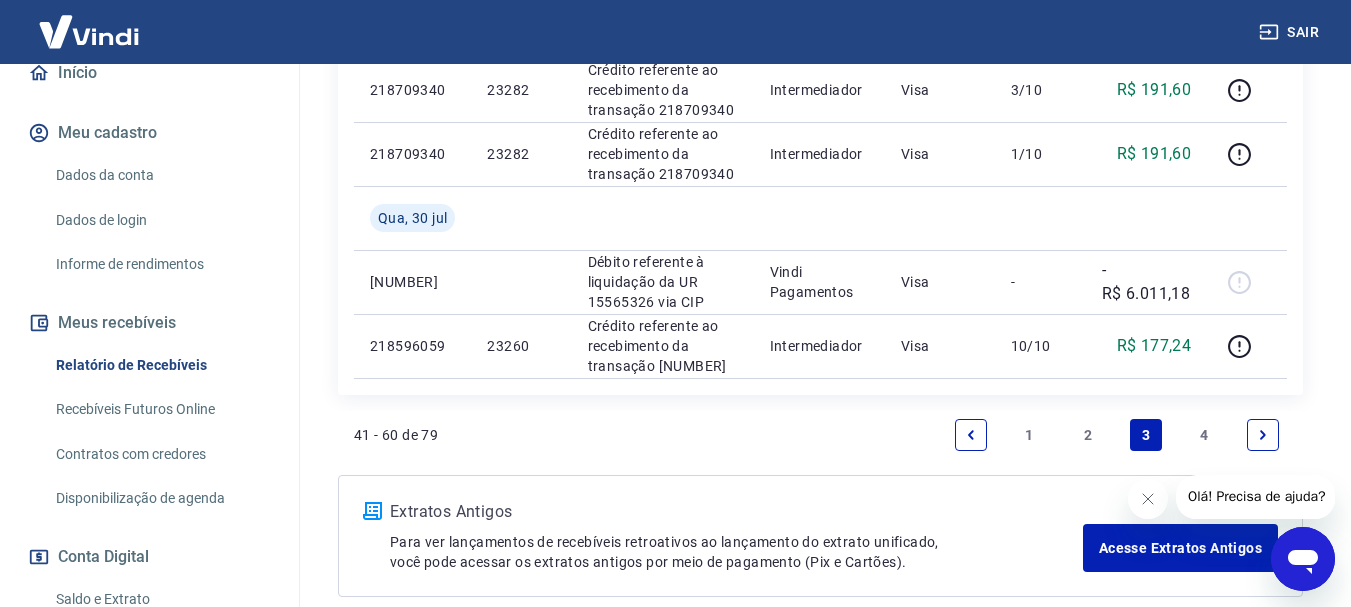 click 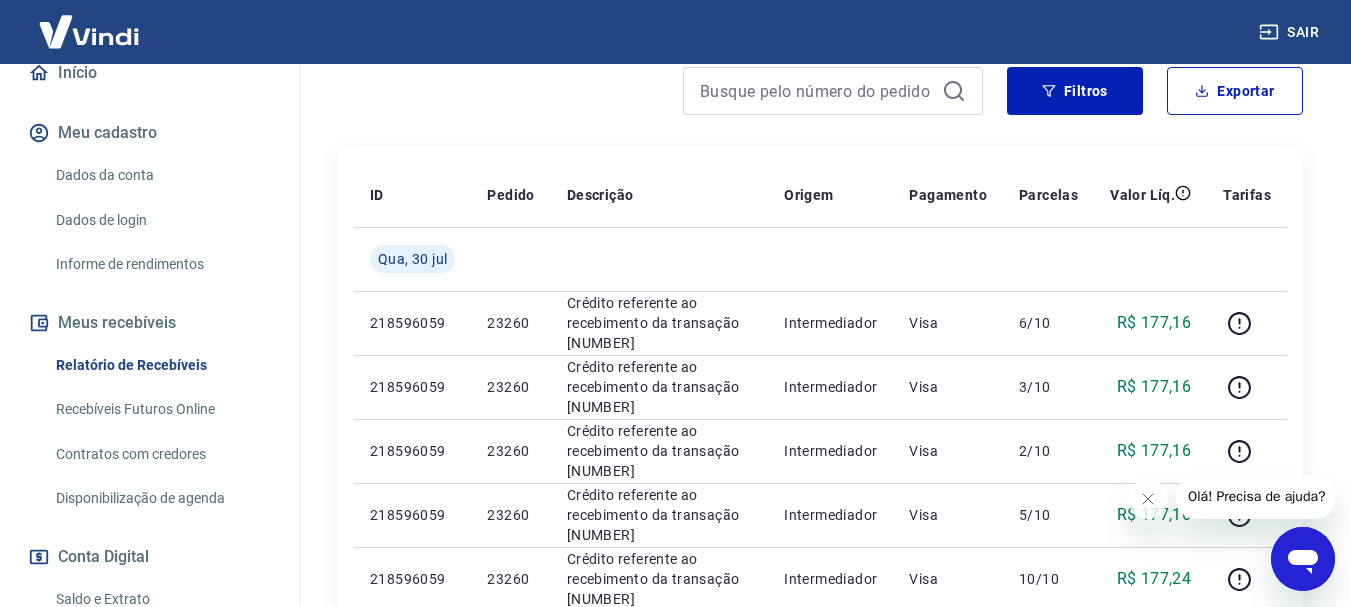 scroll, scrollTop: 400, scrollLeft: 0, axis: vertical 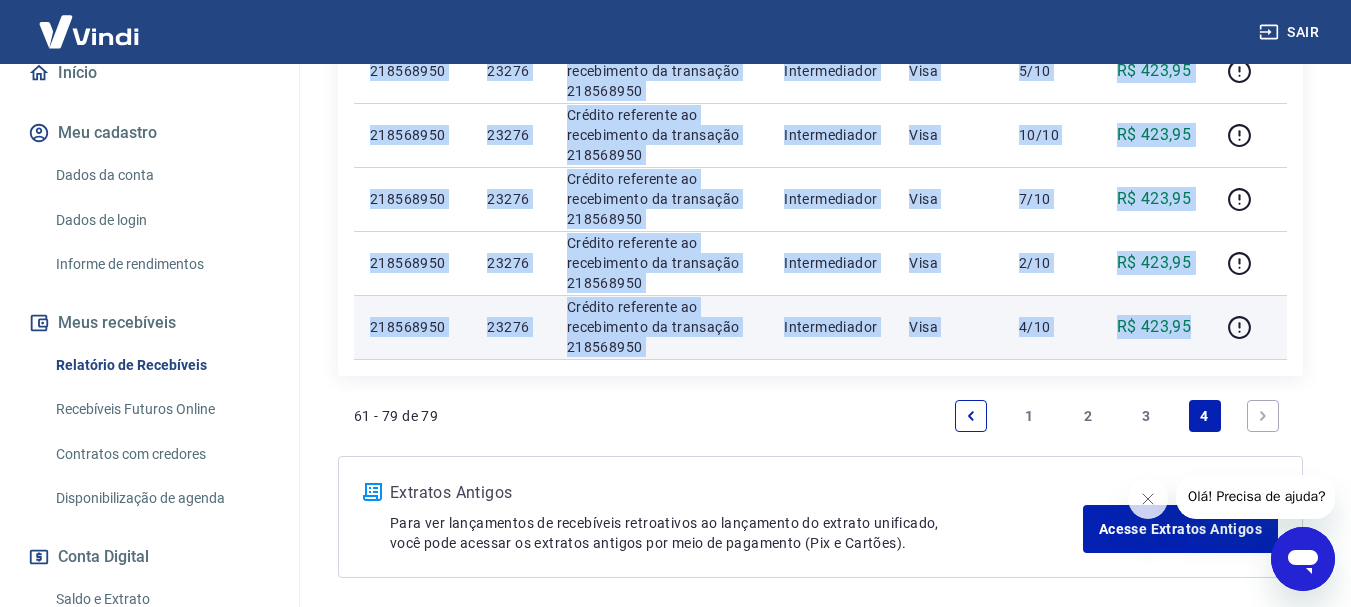 drag, startPoint x: 368, startPoint y: 221, endPoint x: 1189, endPoint y: 333, distance: 828.60425 